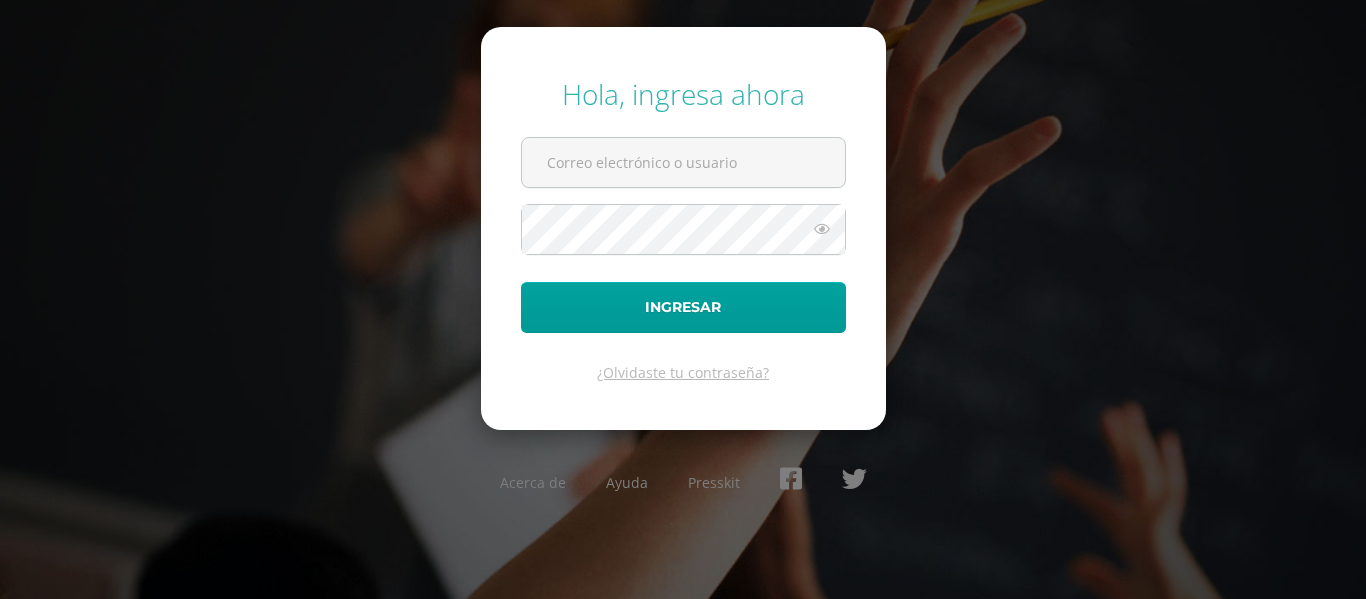 scroll, scrollTop: 0, scrollLeft: 0, axis: both 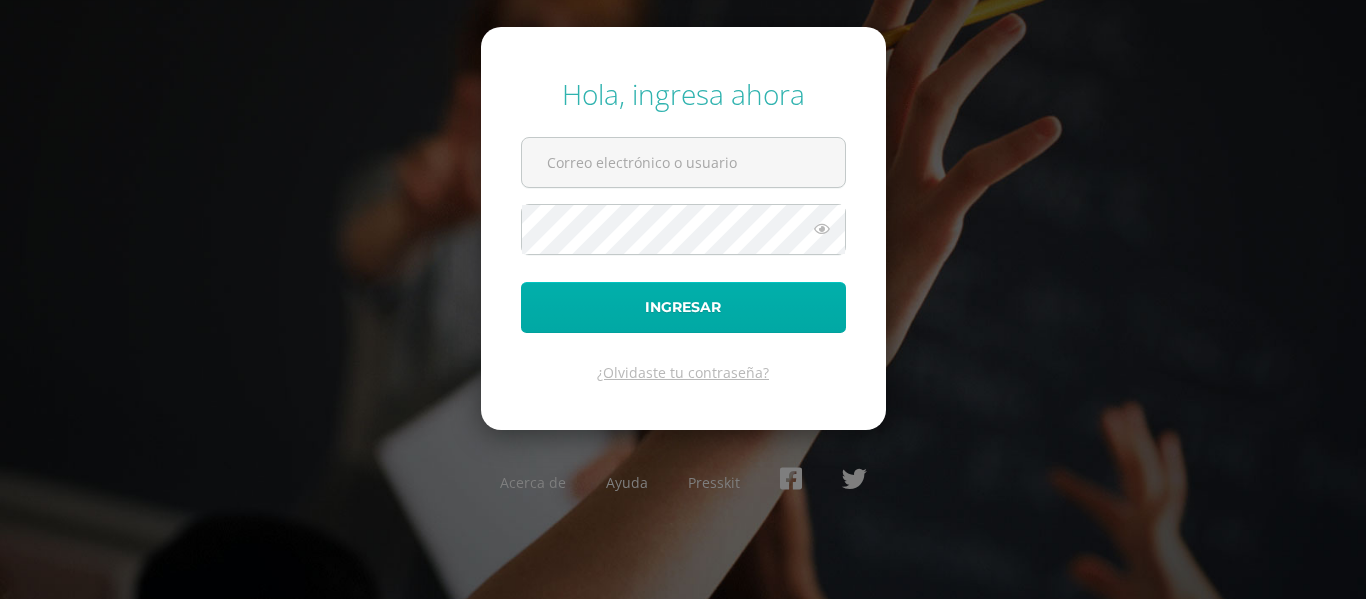 type on "[PERSON_NAME][EMAIL_ADDRESS][DOMAIN_NAME]" 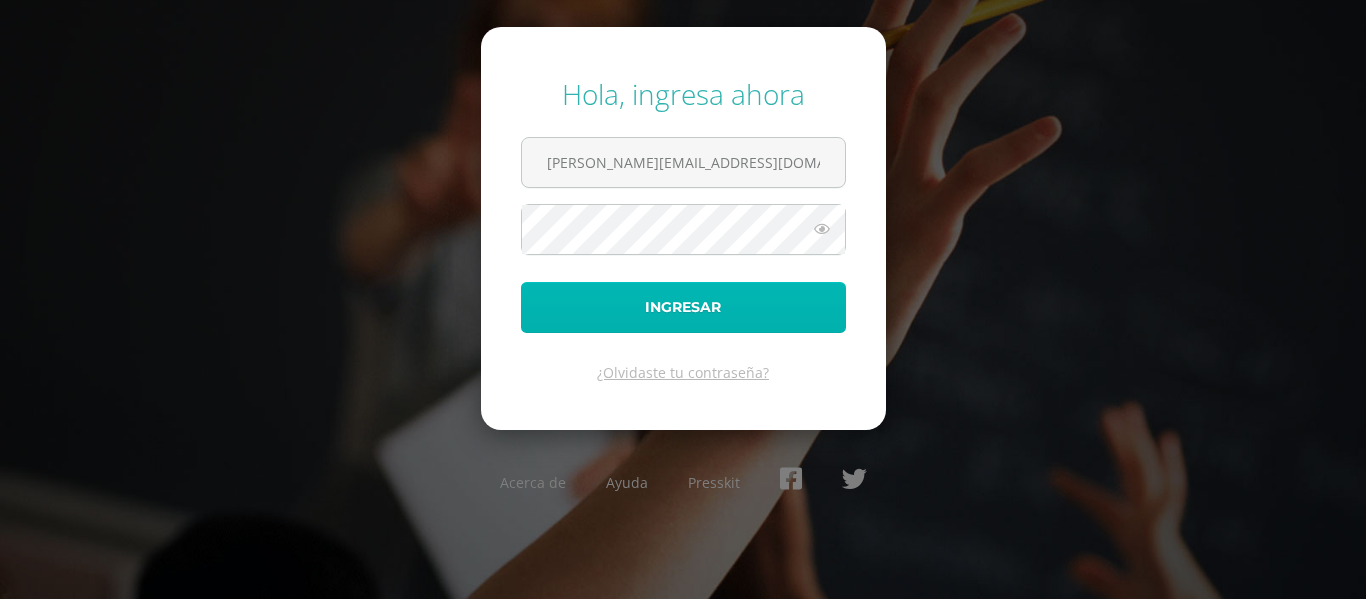 click on "Ingresar" at bounding box center [683, 307] 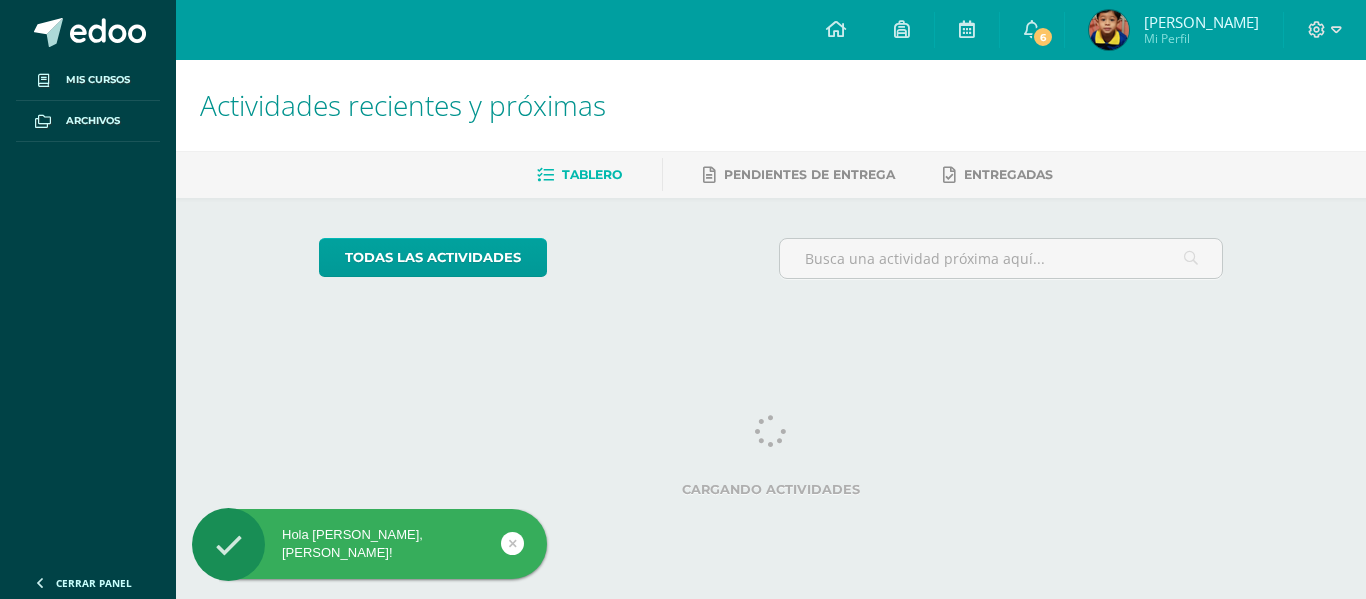 scroll, scrollTop: 0, scrollLeft: 0, axis: both 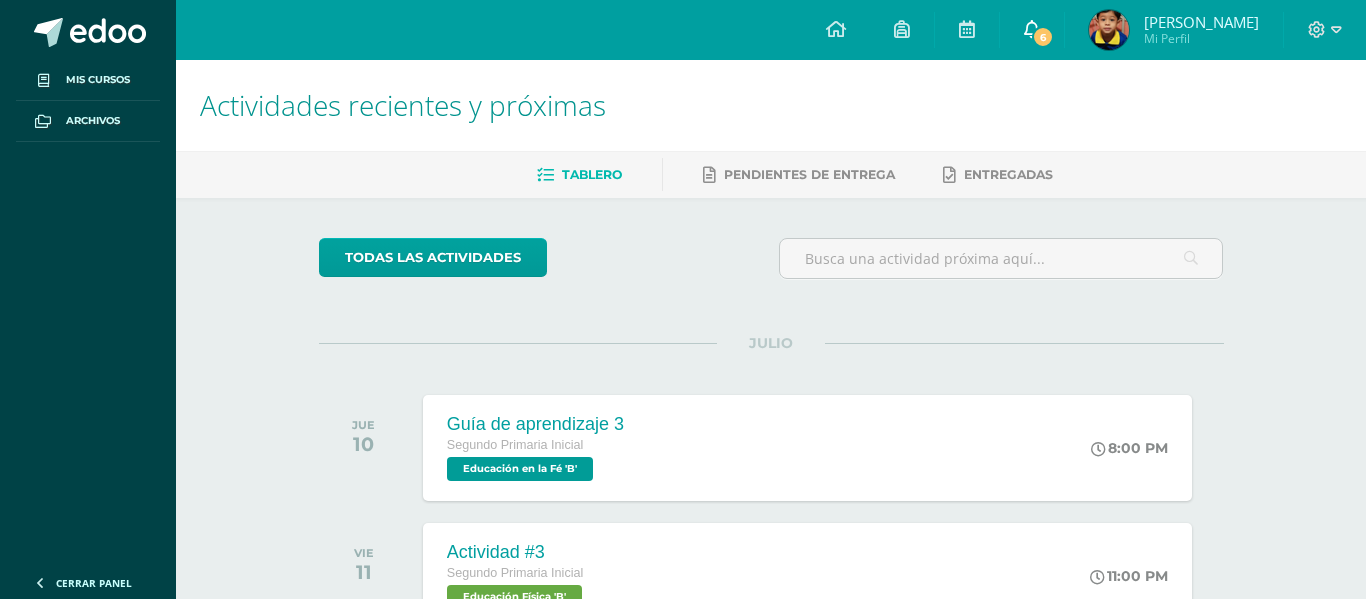 click on "6" at bounding box center [1032, 30] 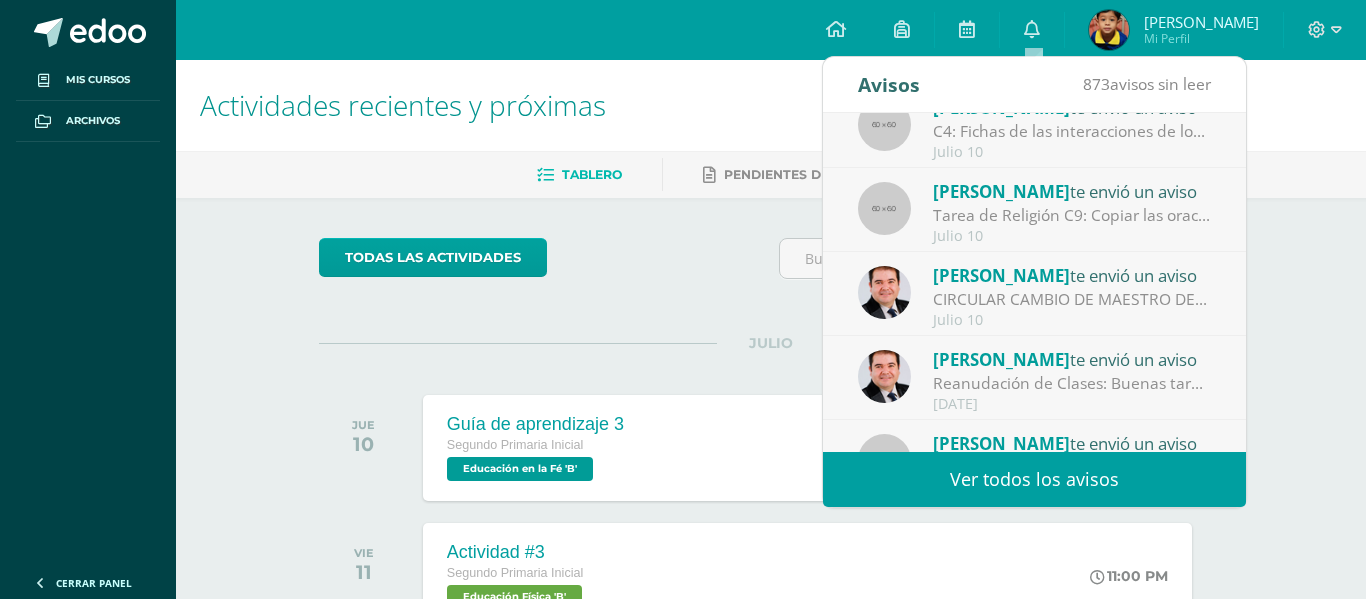 scroll, scrollTop: 19, scrollLeft: 0, axis: vertical 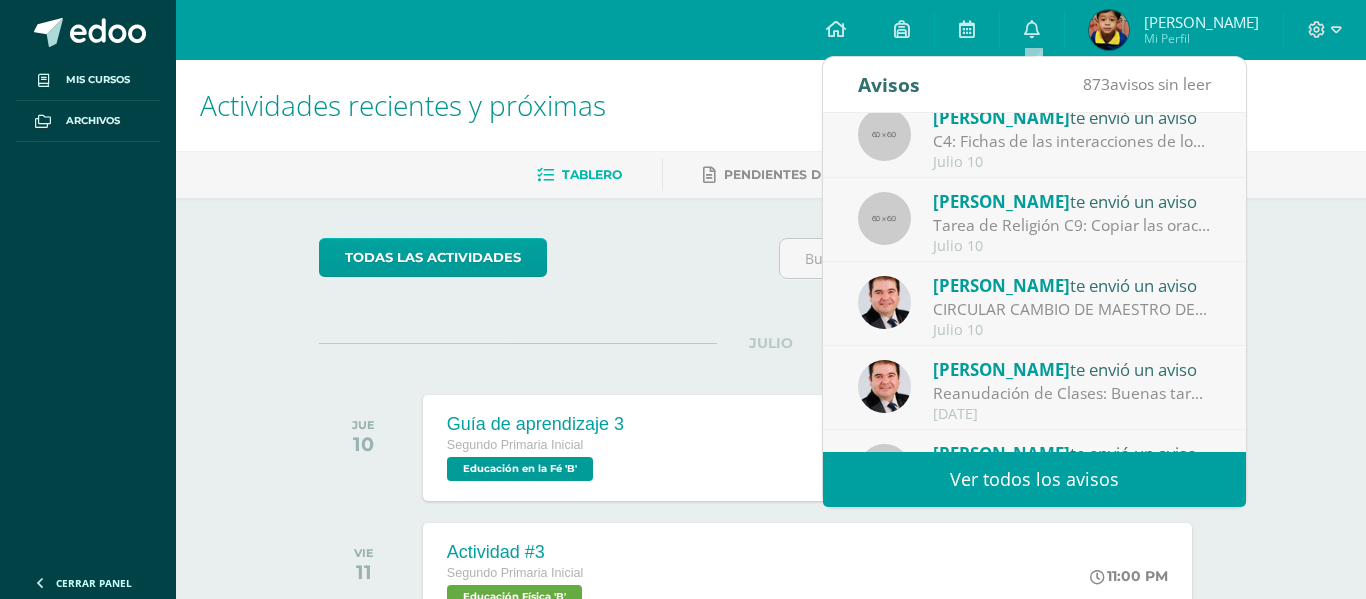 click on "Tarea de Religión C9:
Copiar las oraciones y aprenderlas de memoria.
Realizar un dibujo relacionado con las oraciones.
Entrega [DATE]" at bounding box center [1072, 225] 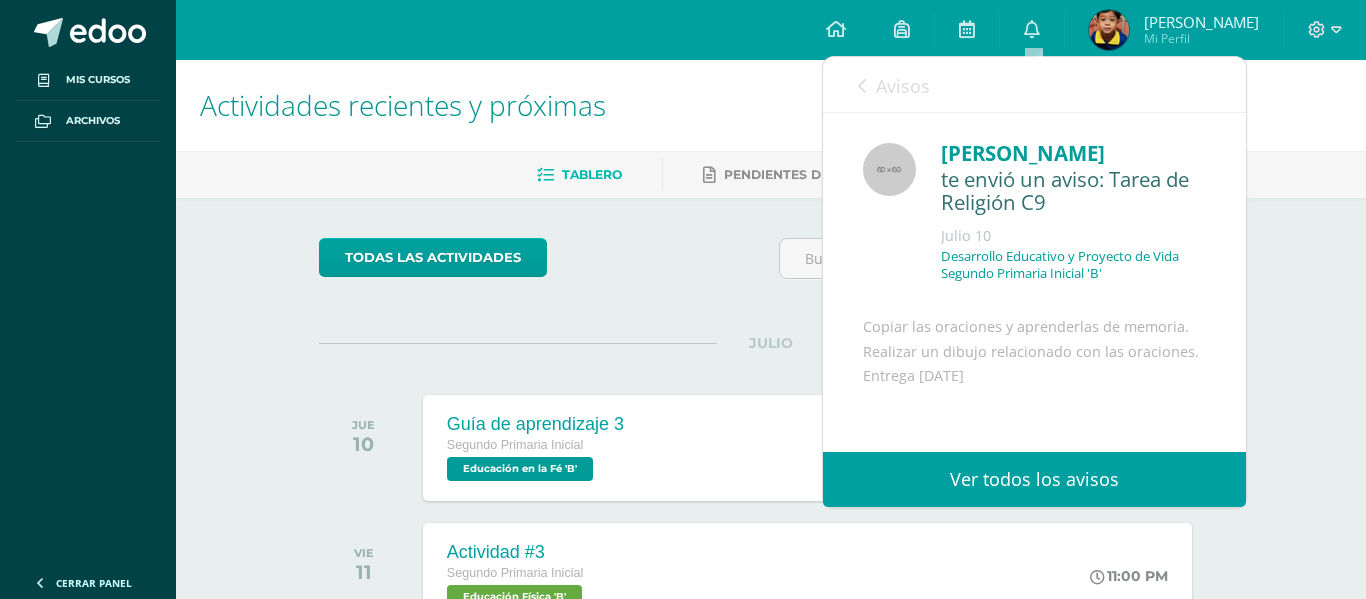 click at bounding box center (862, 86) 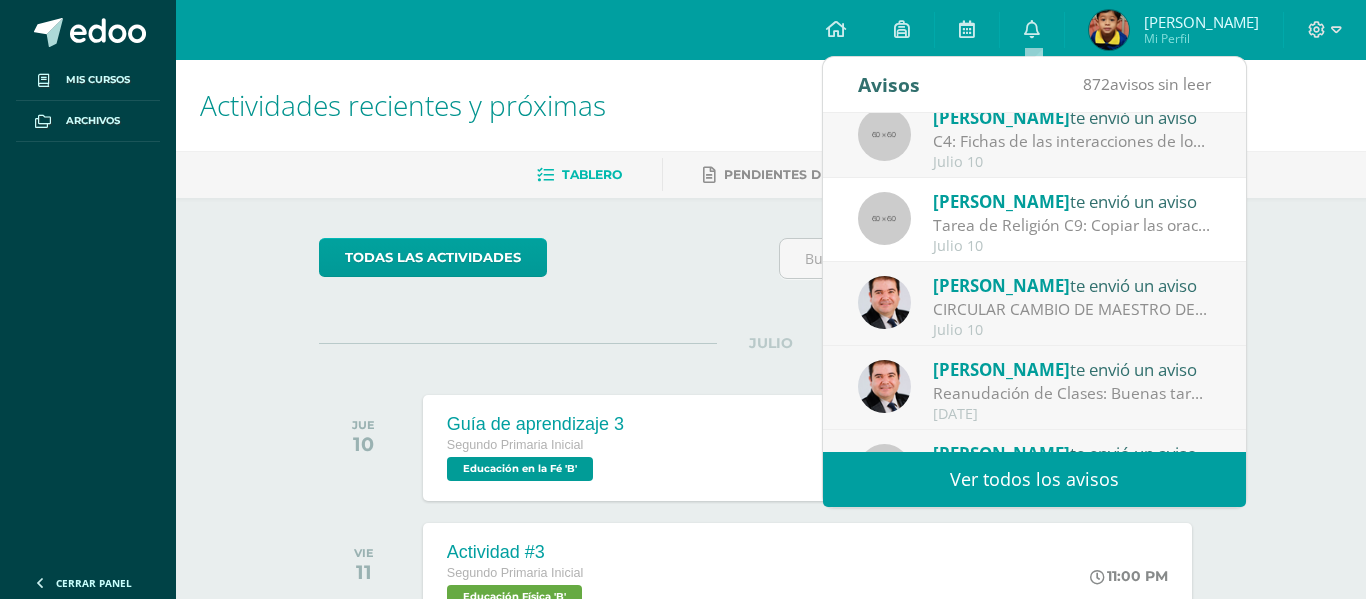 scroll, scrollTop: 0, scrollLeft: 0, axis: both 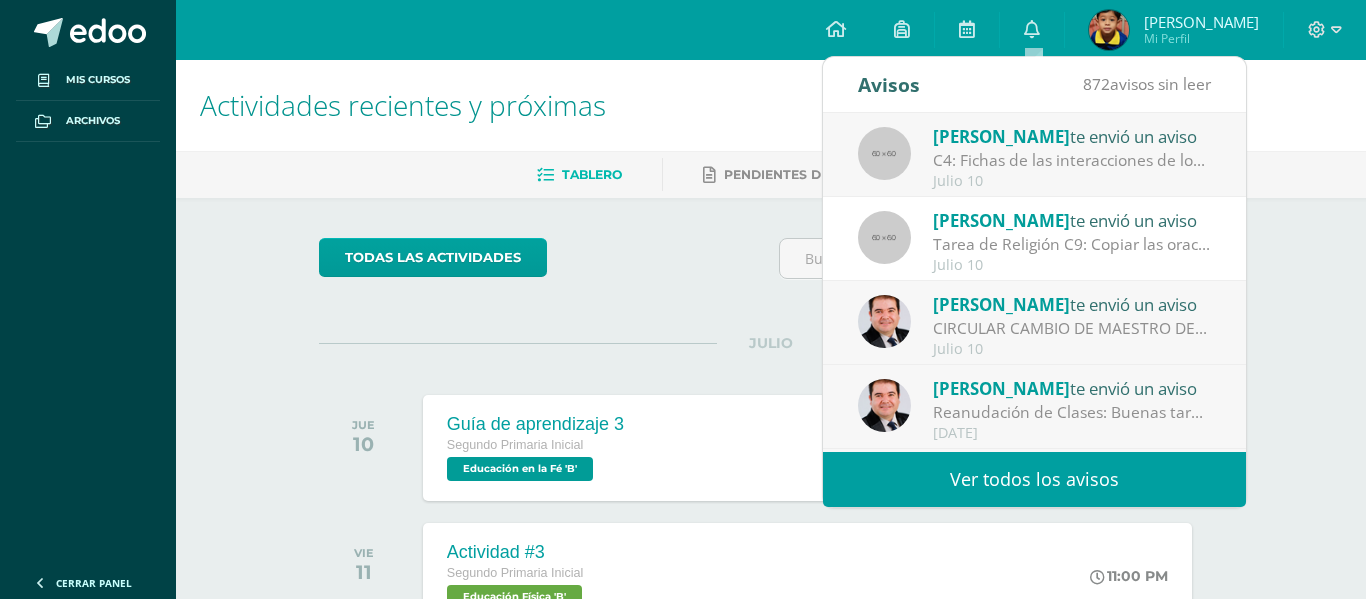 click on "C4:
Fichas de las interacciones de los seres vivos:
1. Deben tener pegadas las 5 fichas de las interacciones: mutualismo, comensalismo, competencia, predación y parasitismo.
2. Pegar un recorte de los ejemplos de cada interacción (son [DEMOGRAPHIC_DATA] en total).
Fecha de entrega día [DATE]" at bounding box center [1072, 160] 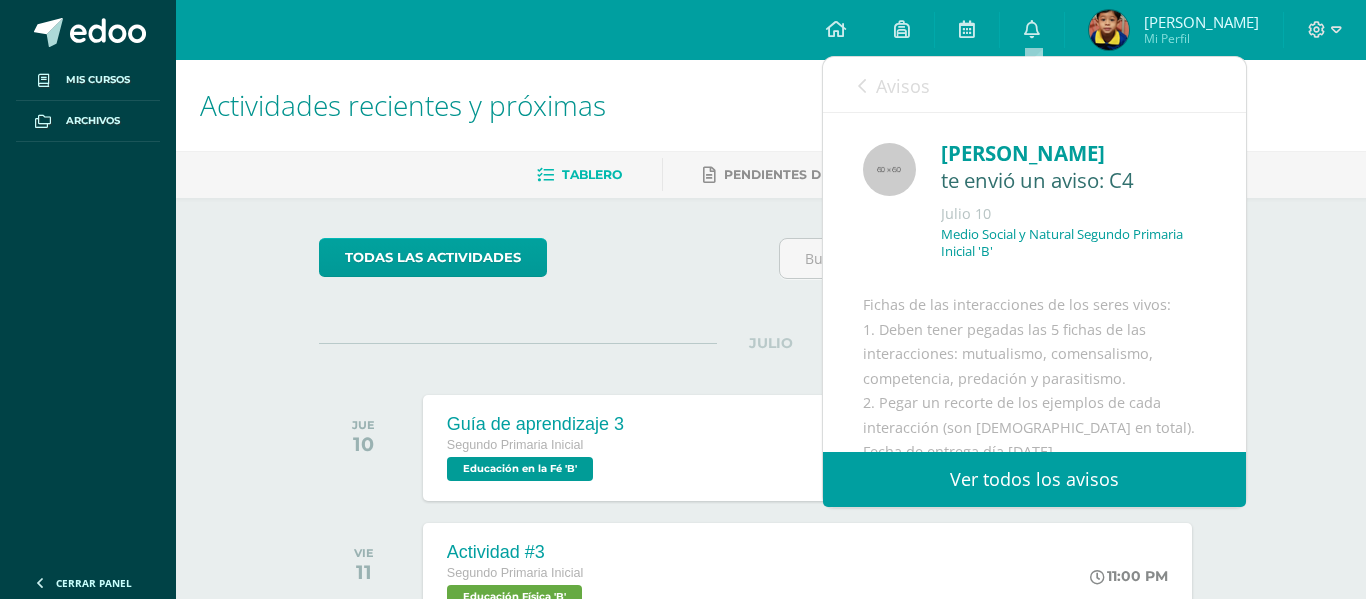 scroll, scrollTop: 11, scrollLeft: 0, axis: vertical 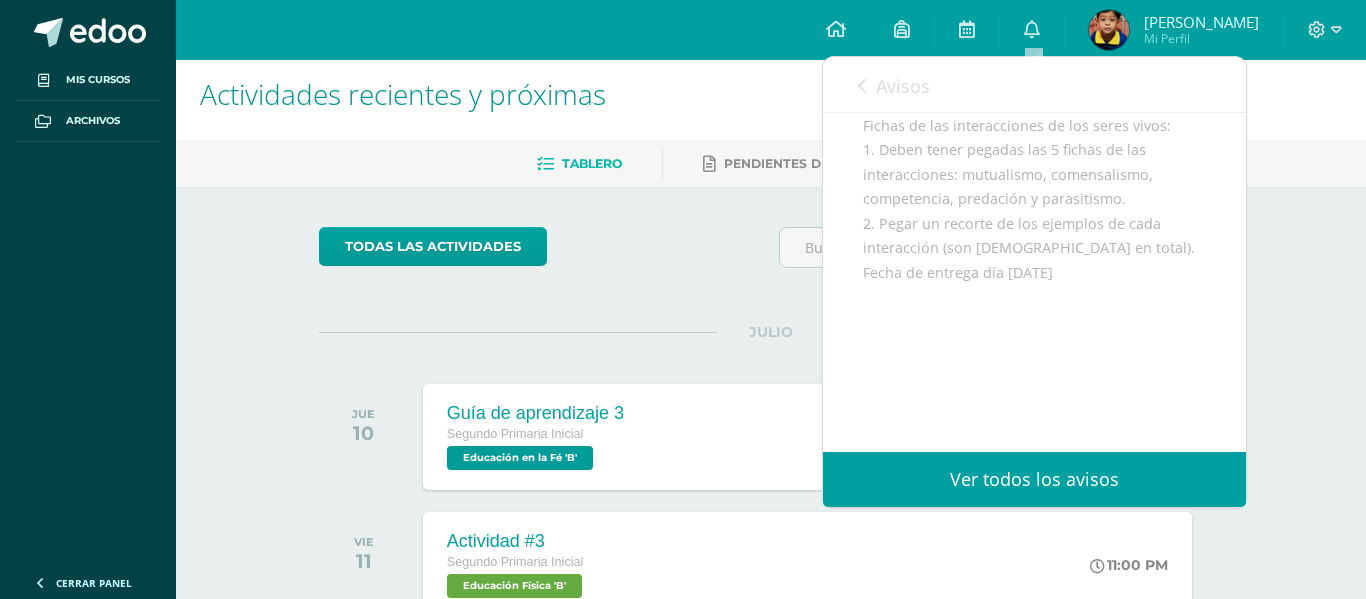 click at bounding box center (862, 86) 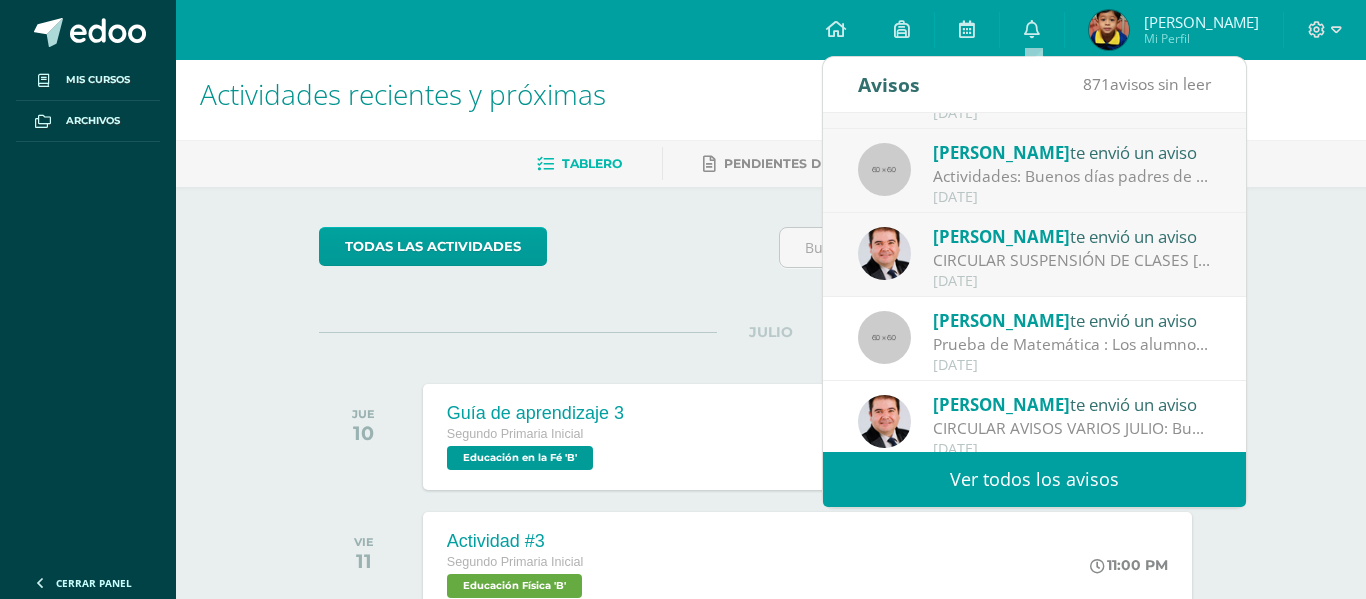 scroll, scrollTop: 333, scrollLeft: 0, axis: vertical 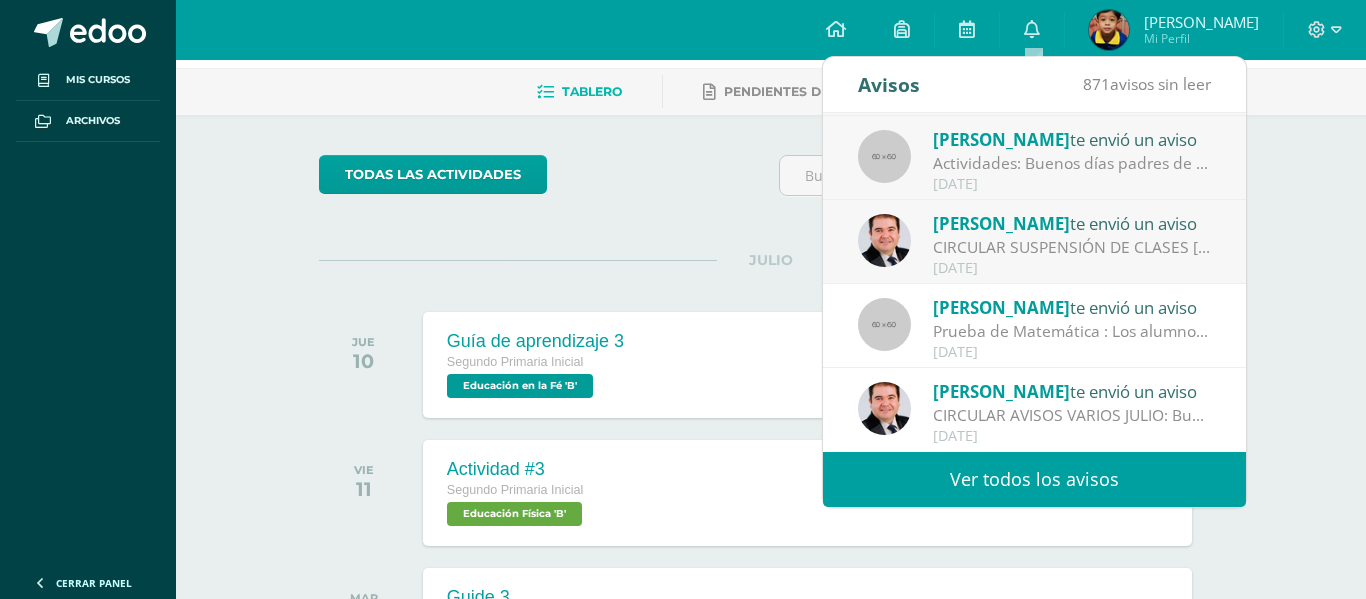 click on "Ver todos los avisos" at bounding box center (1034, 479) 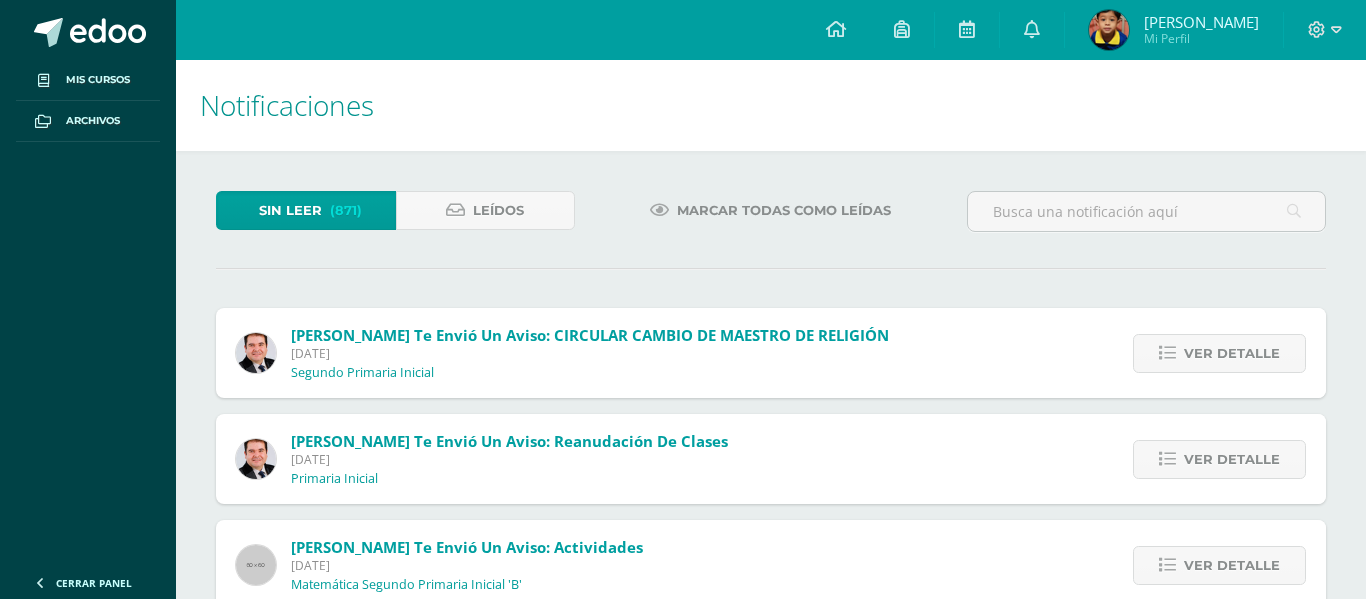scroll, scrollTop: 22, scrollLeft: 0, axis: vertical 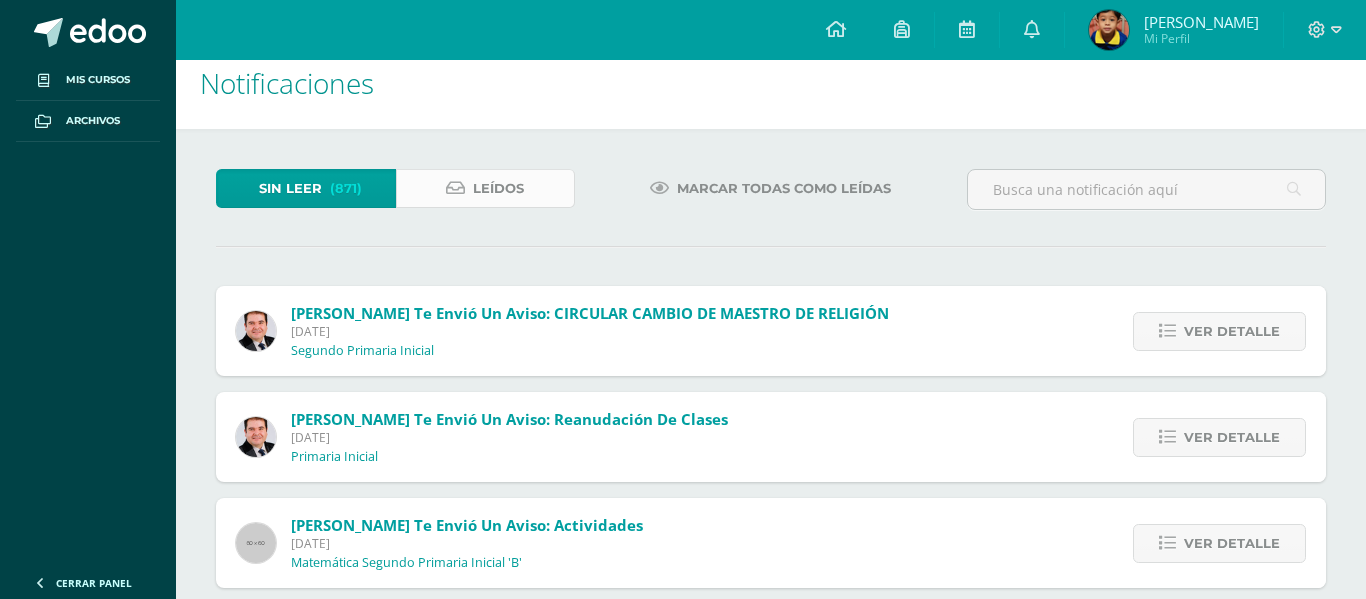 click on "Leídos" at bounding box center [498, 188] 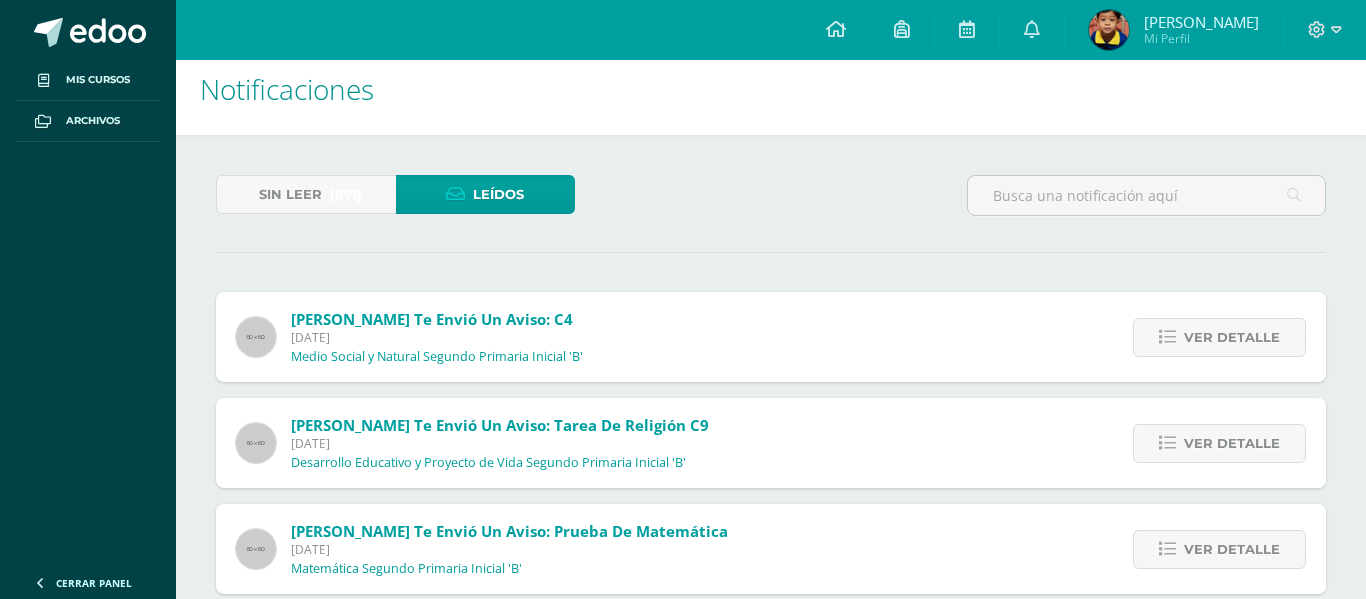 scroll, scrollTop: 0, scrollLeft: 0, axis: both 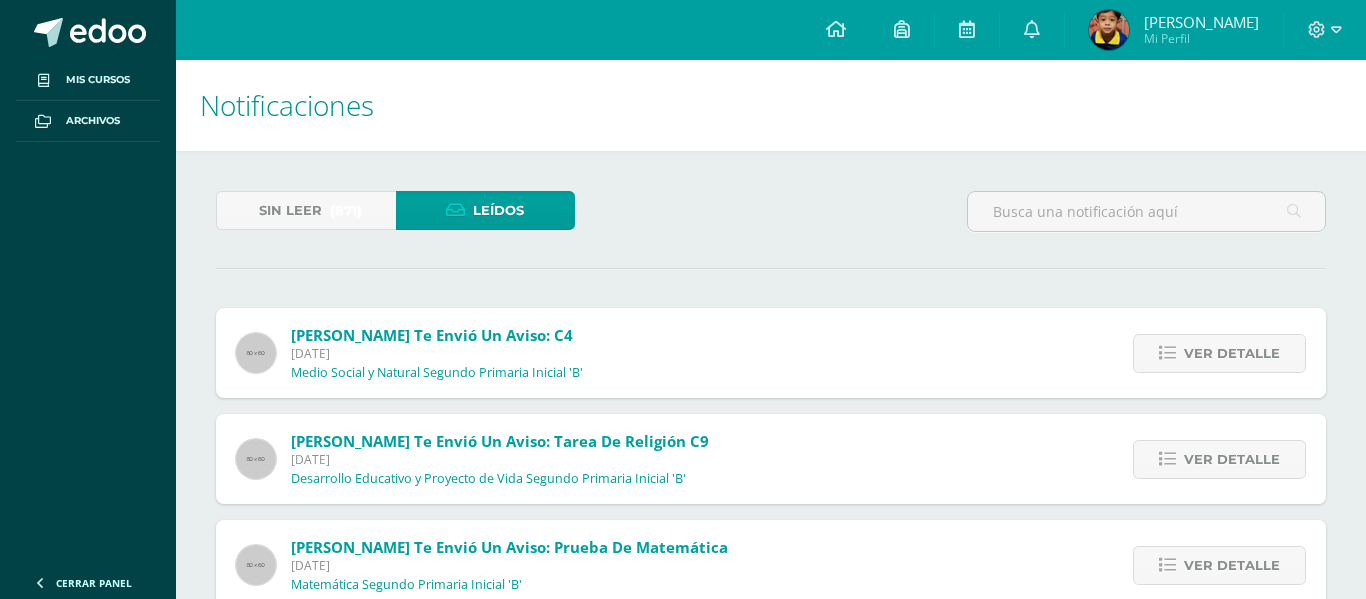 click on "Notificaciones" at bounding box center [771, 105] 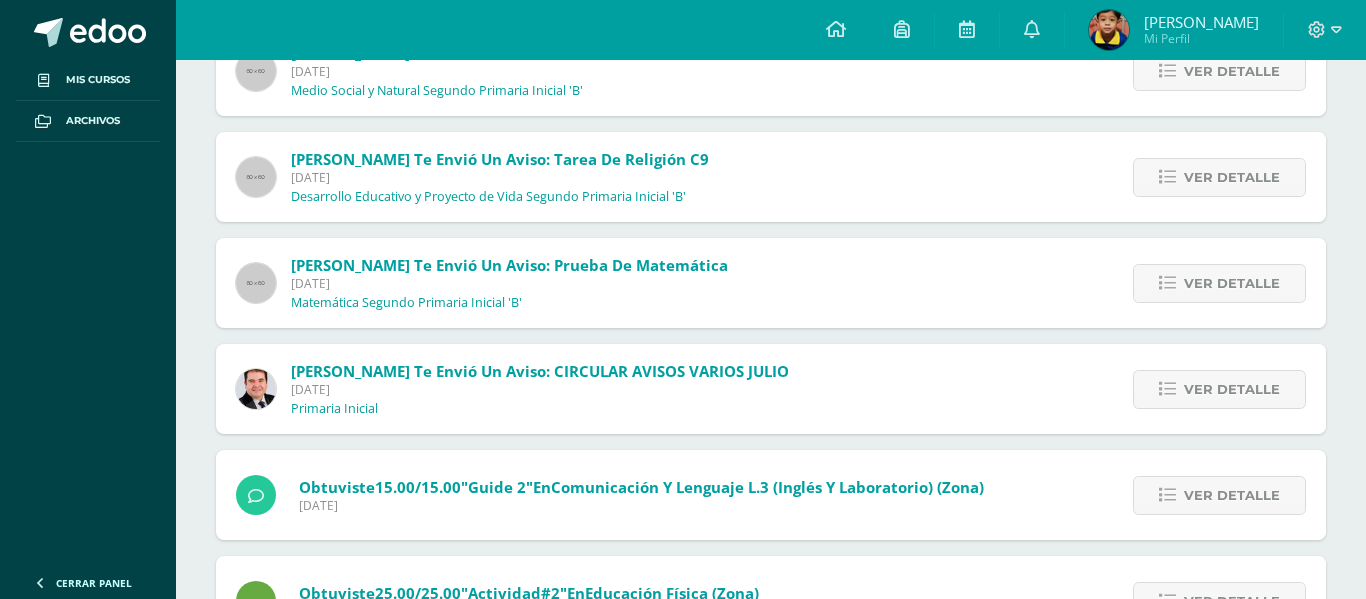 scroll, scrollTop: 0, scrollLeft: 0, axis: both 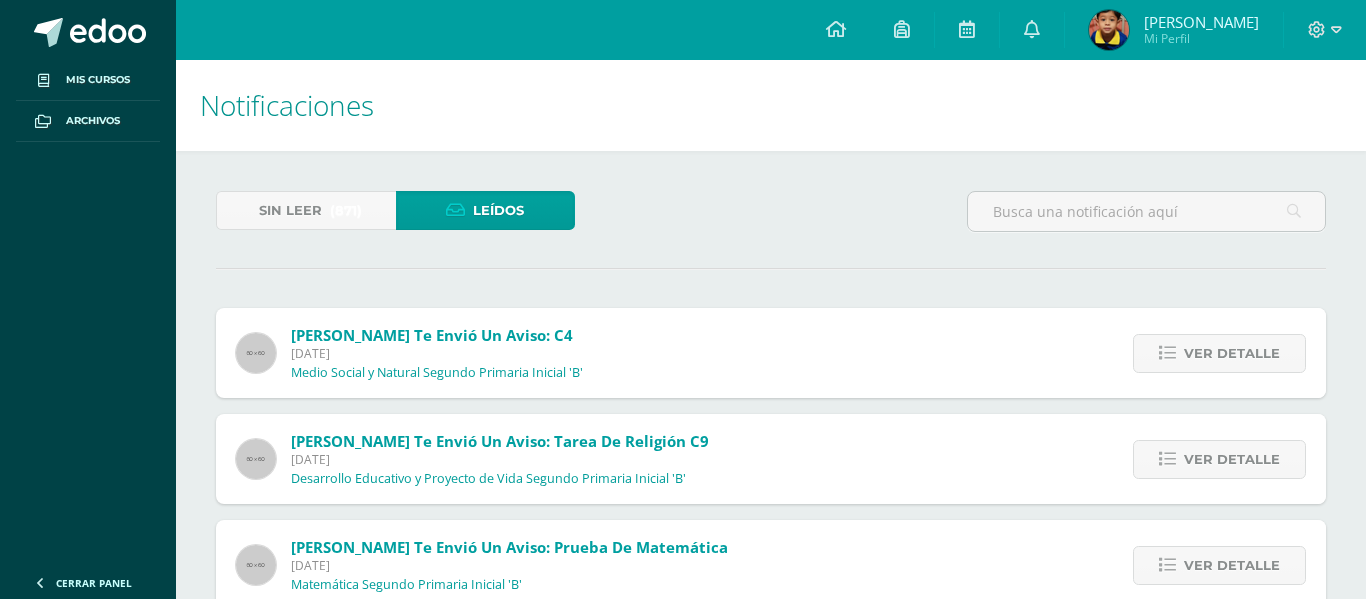 click on "Notificaciones" at bounding box center (771, 105) 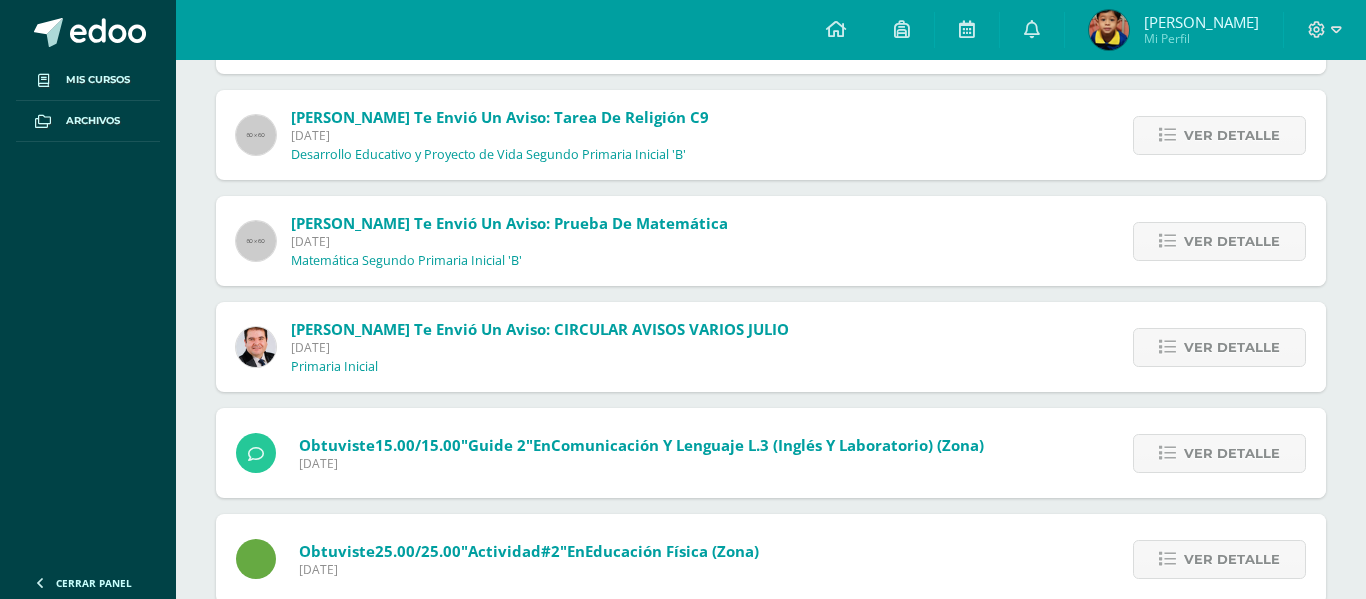 scroll, scrollTop: 0, scrollLeft: 0, axis: both 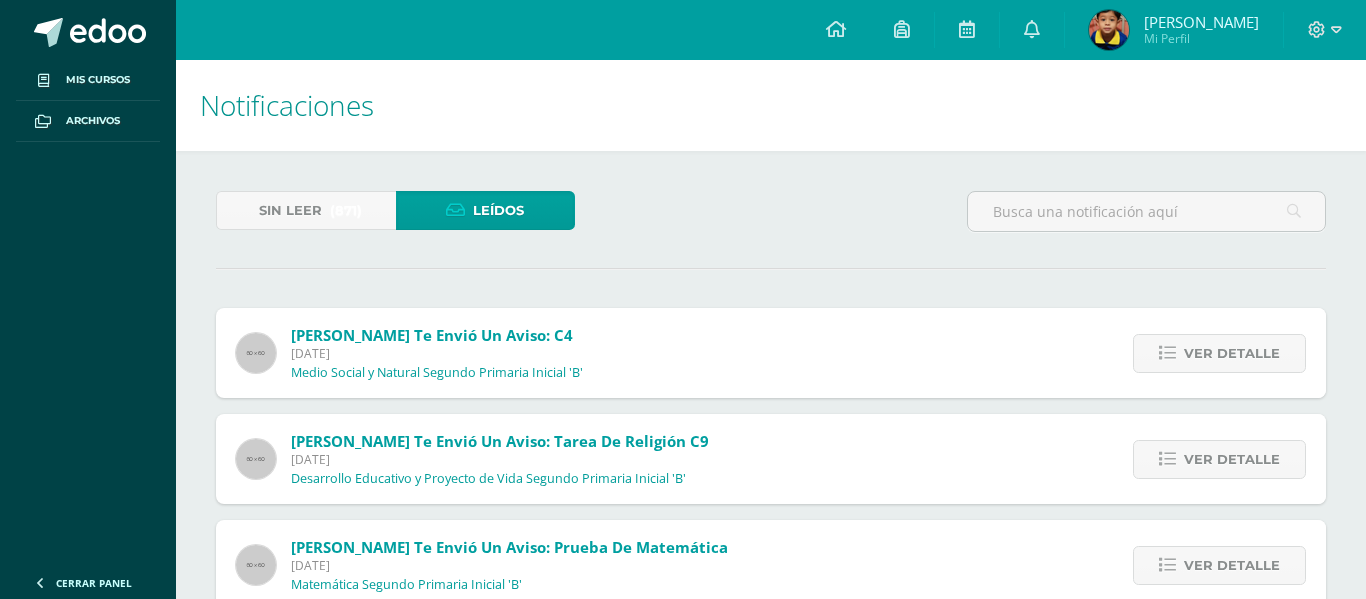 click on "Notificaciones" at bounding box center (771, 105) 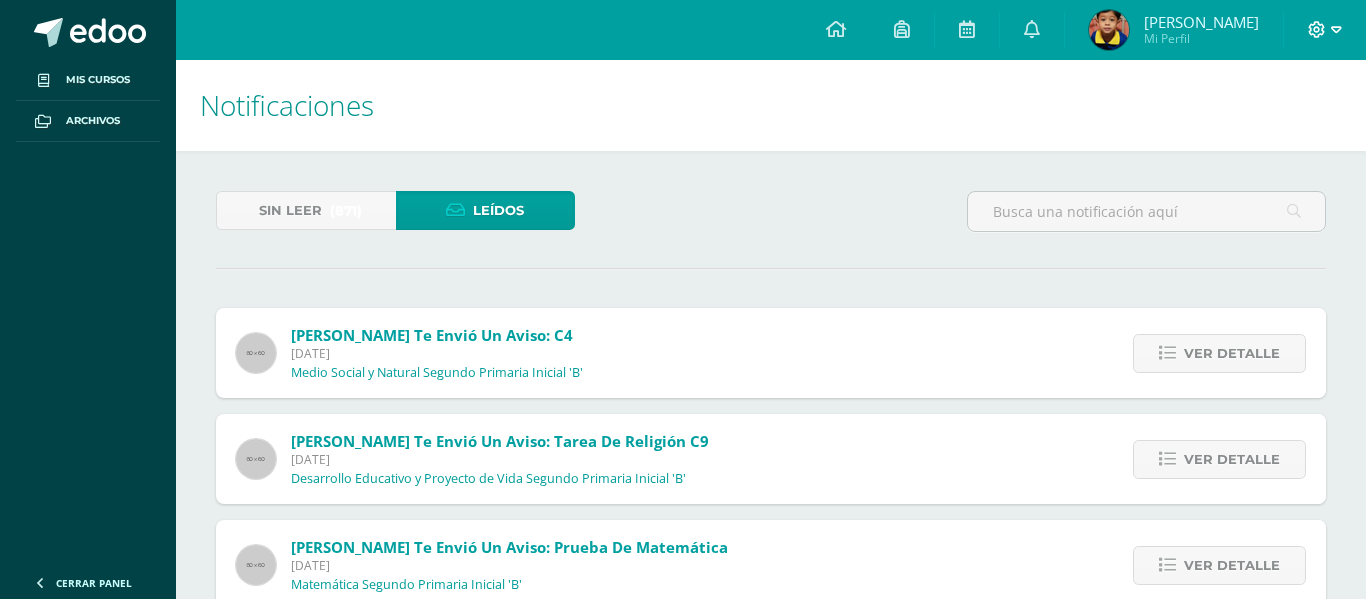 click at bounding box center (1325, 30) 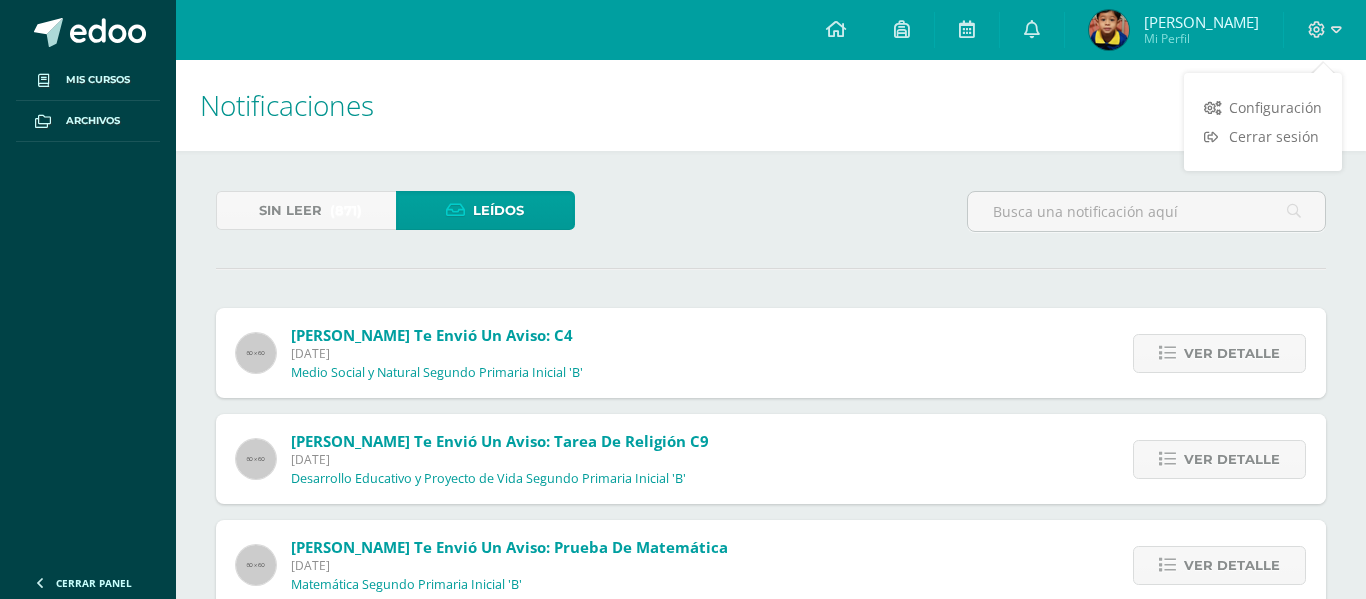 click on "Notificaciones" at bounding box center [771, 105] 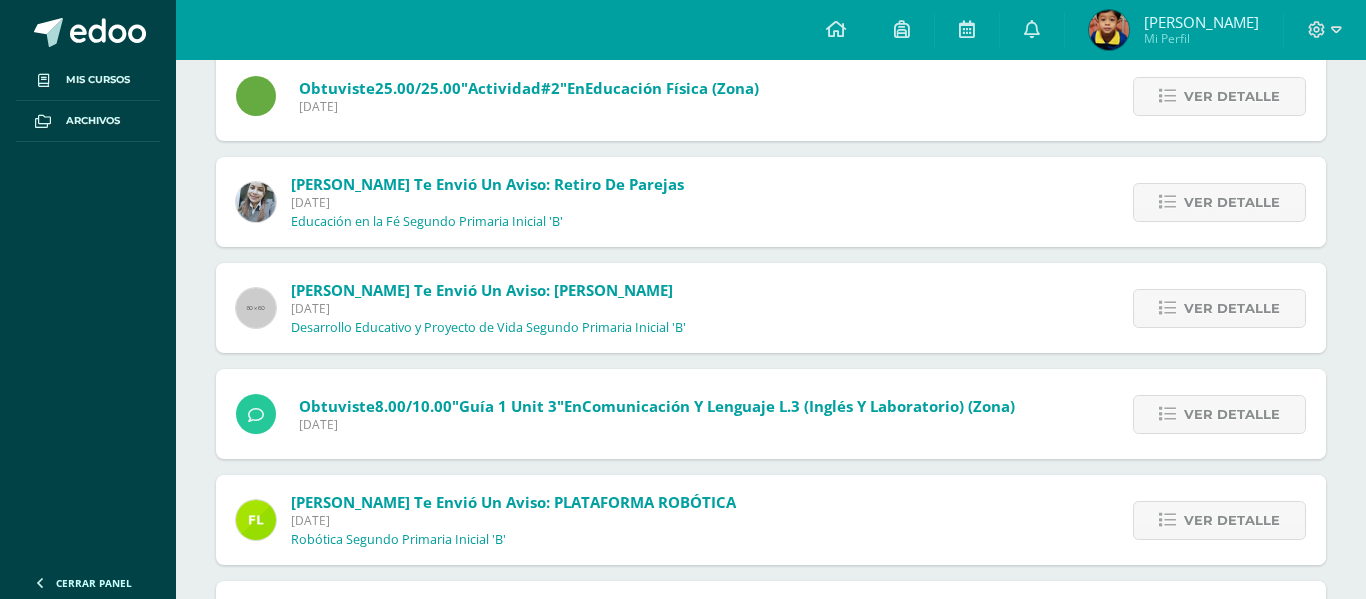 scroll, scrollTop: 794, scrollLeft: 0, axis: vertical 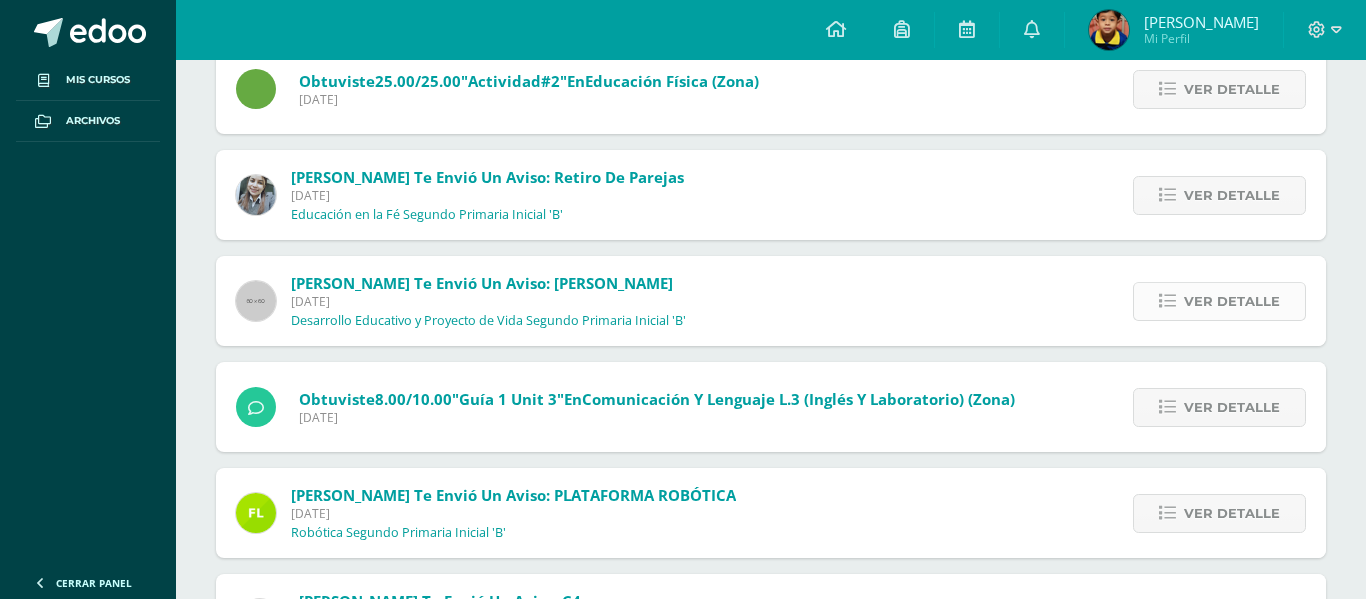 click on "Ver detalle" at bounding box center [1232, 301] 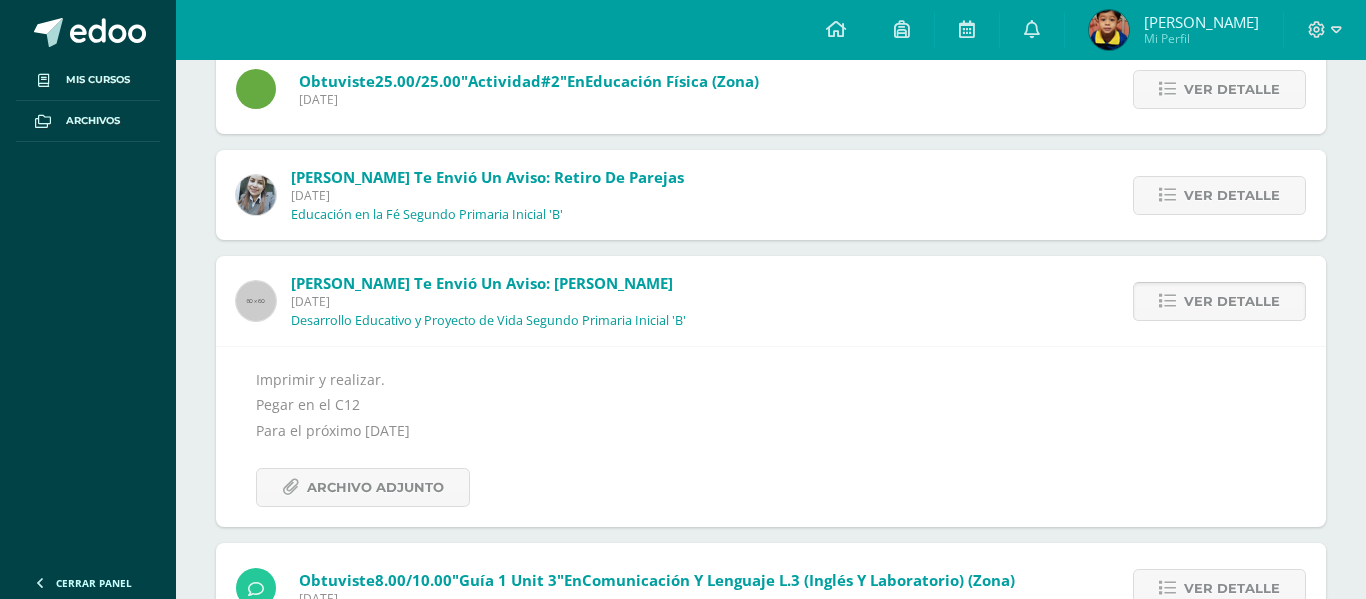 click on "Ver detalle" at bounding box center [1232, 301] 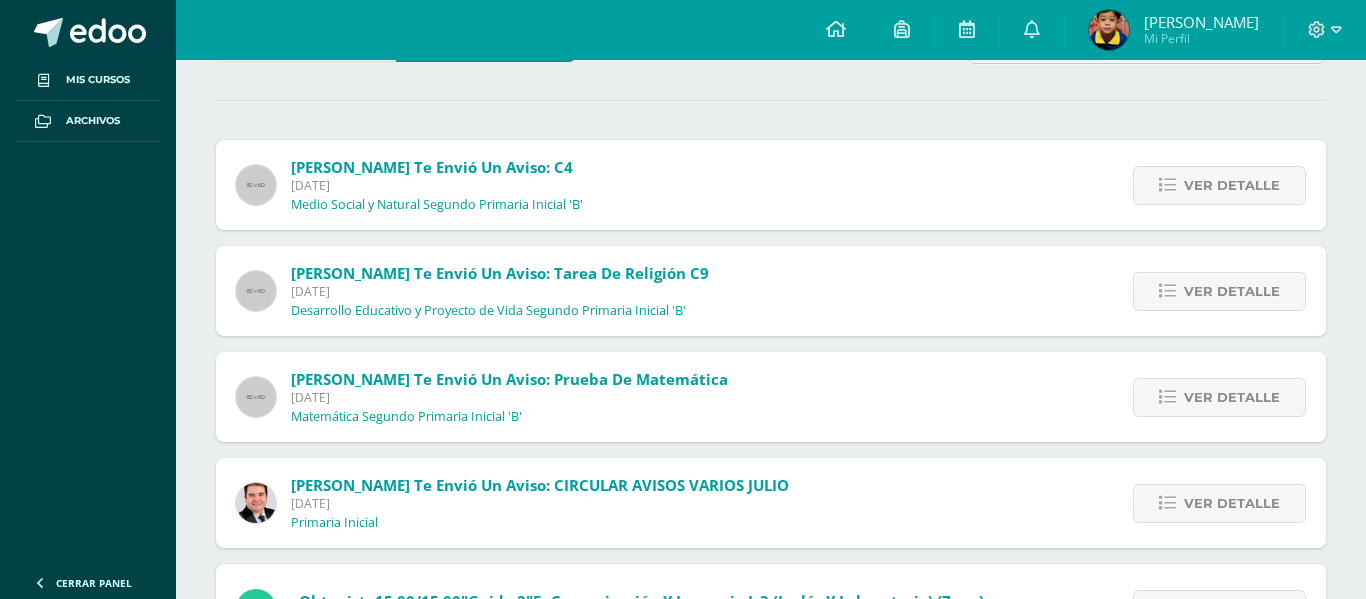 scroll, scrollTop: 0, scrollLeft: 0, axis: both 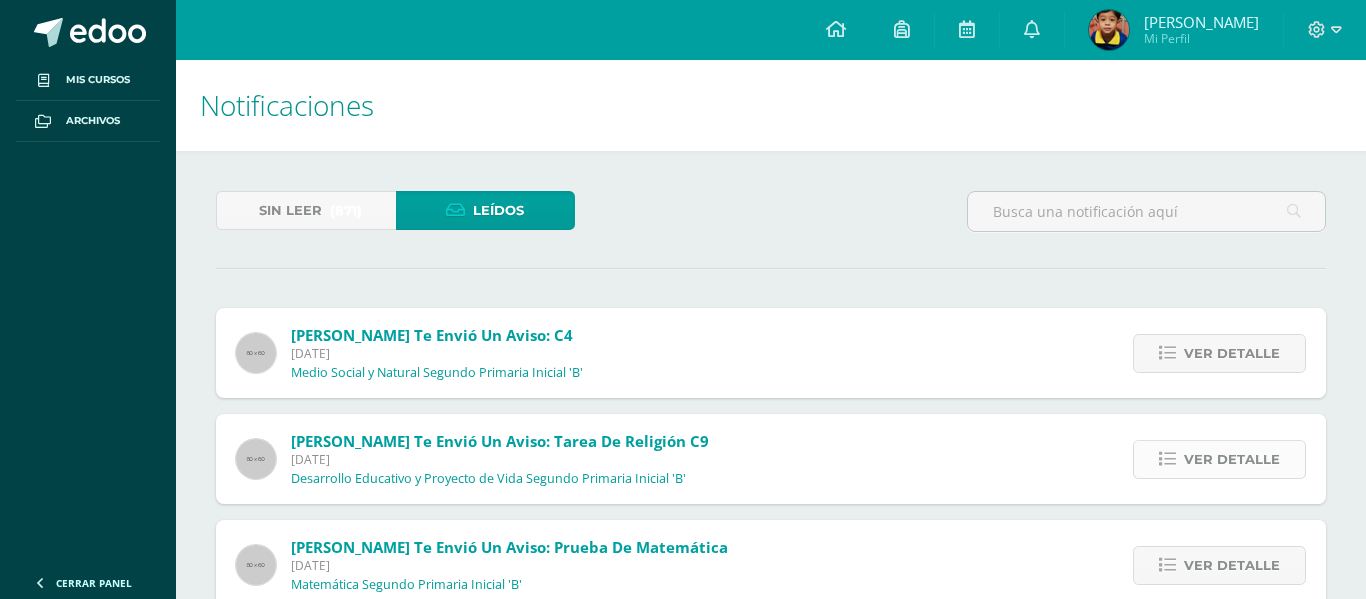 click on "Ver detalle" at bounding box center [1232, 459] 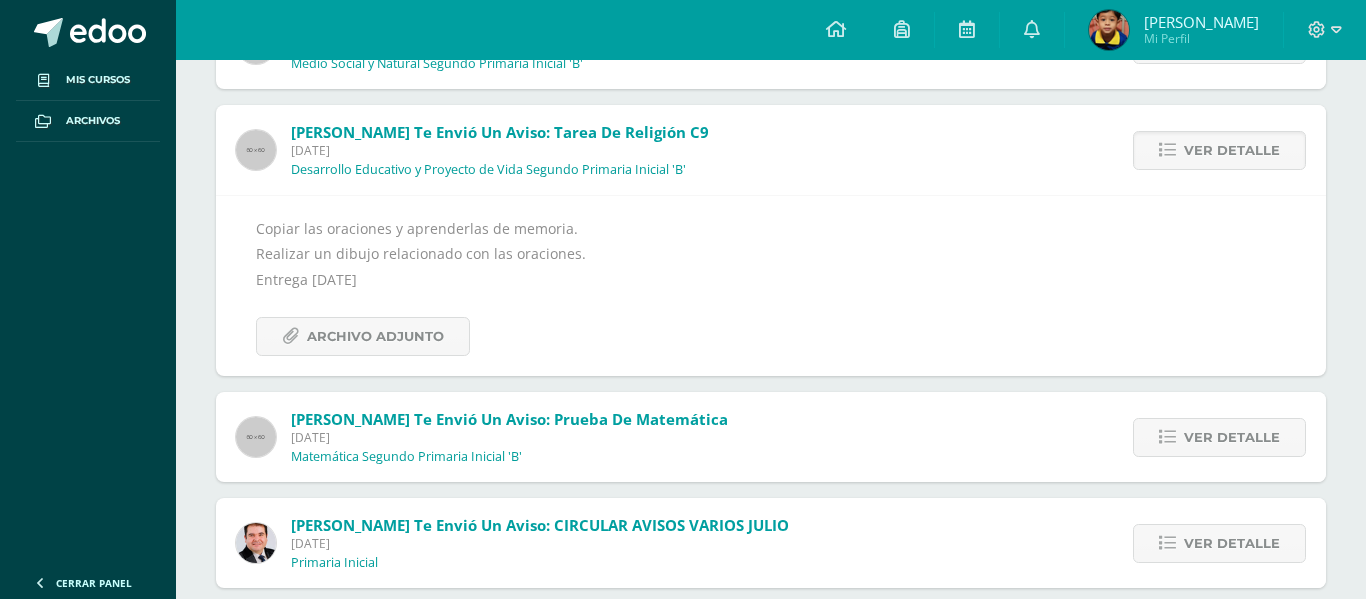 scroll, scrollTop: 317, scrollLeft: 0, axis: vertical 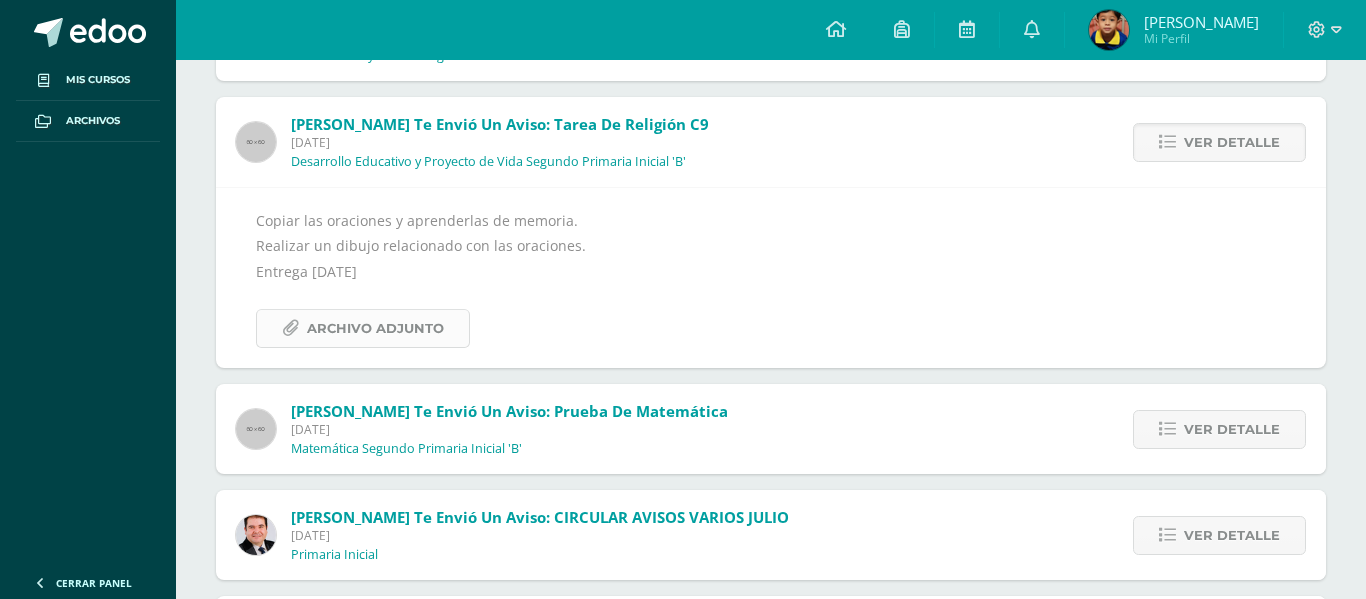 click on "Archivo Adjunto" at bounding box center (375, 328) 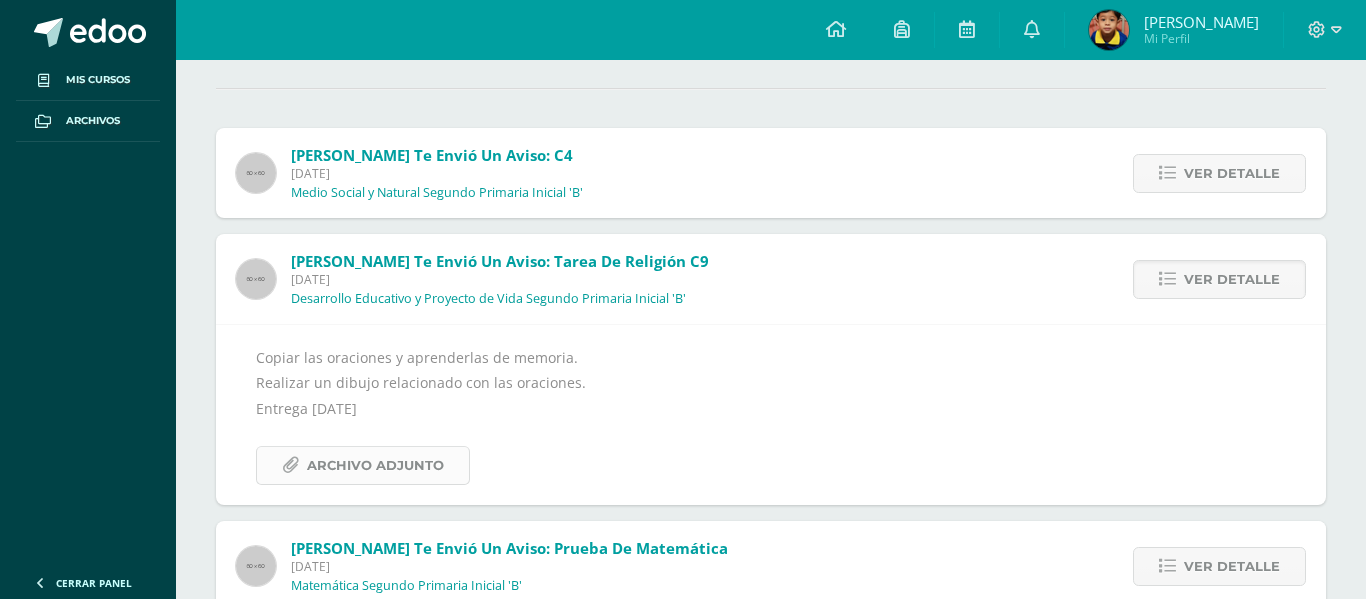 scroll, scrollTop: 182, scrollLeft: 0, axis: vertical 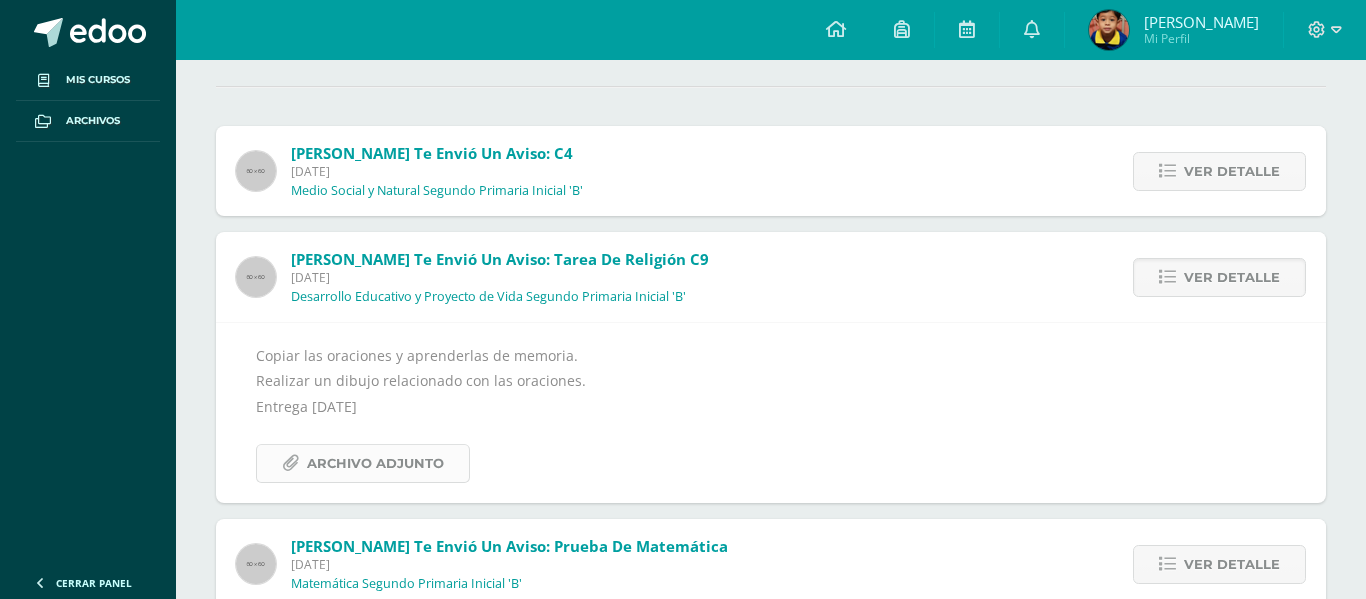 click on "Archivo Adjunto" at bounding box center (375, 463) 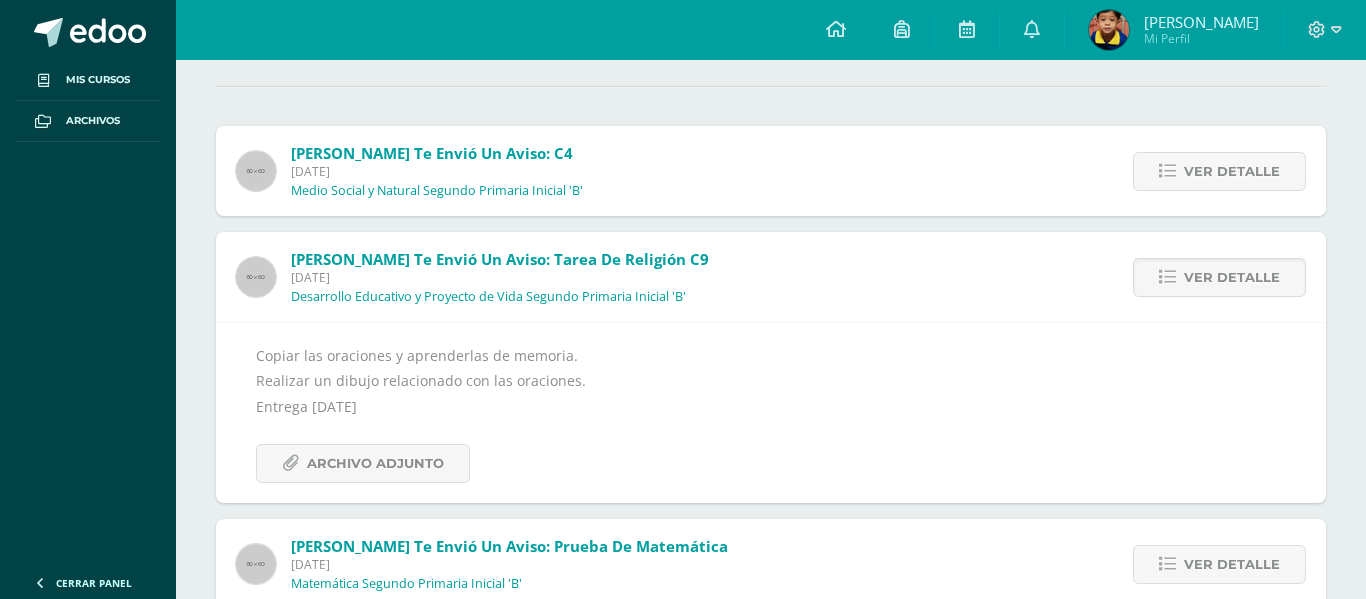 click on "Copiar las oraciones y aprenderlas de memoria.  Realizar un dibujo relacionado con las oraciones.  Entrega Lunes
Archivo Adjunto" at bounding box center (771, 413) 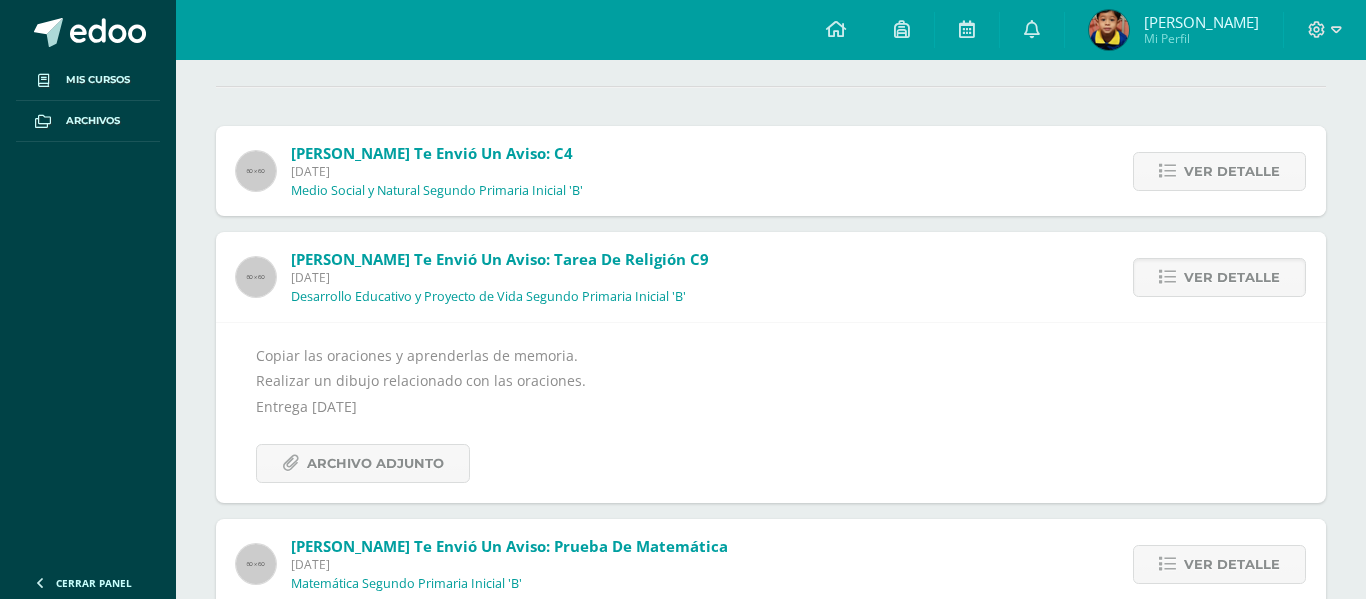click on "Ver detalle" at bounding box center (1214, 277) 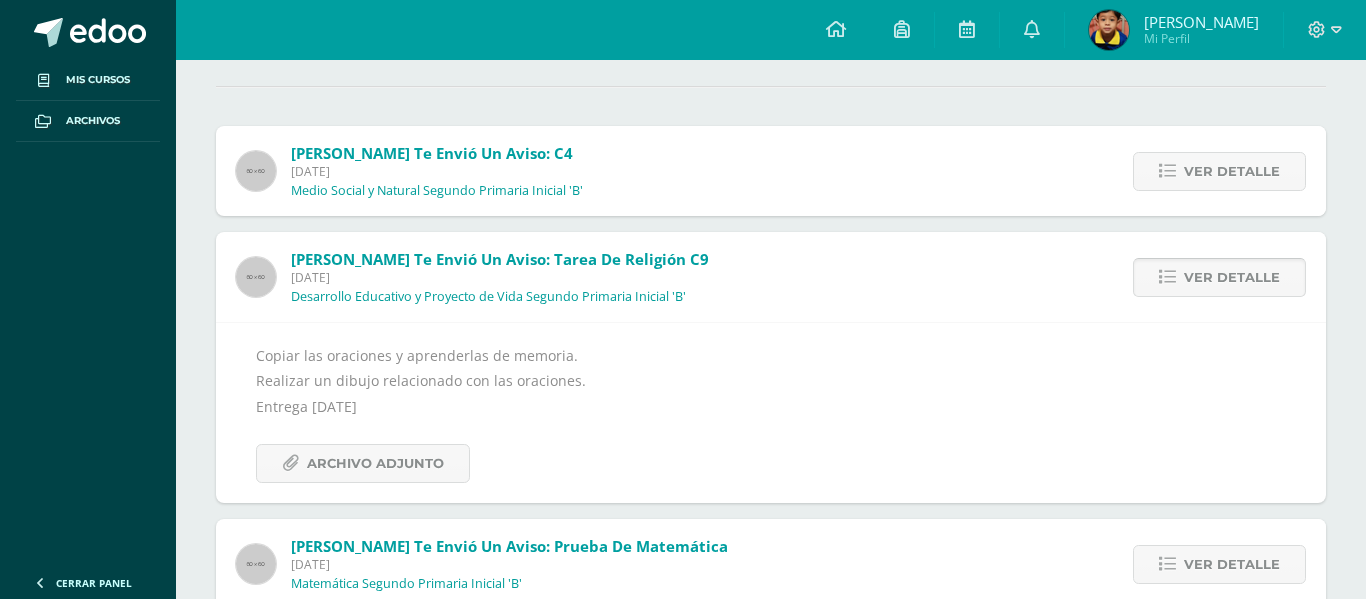 click on "Ver detalle" at bounding box center (1232, 277) 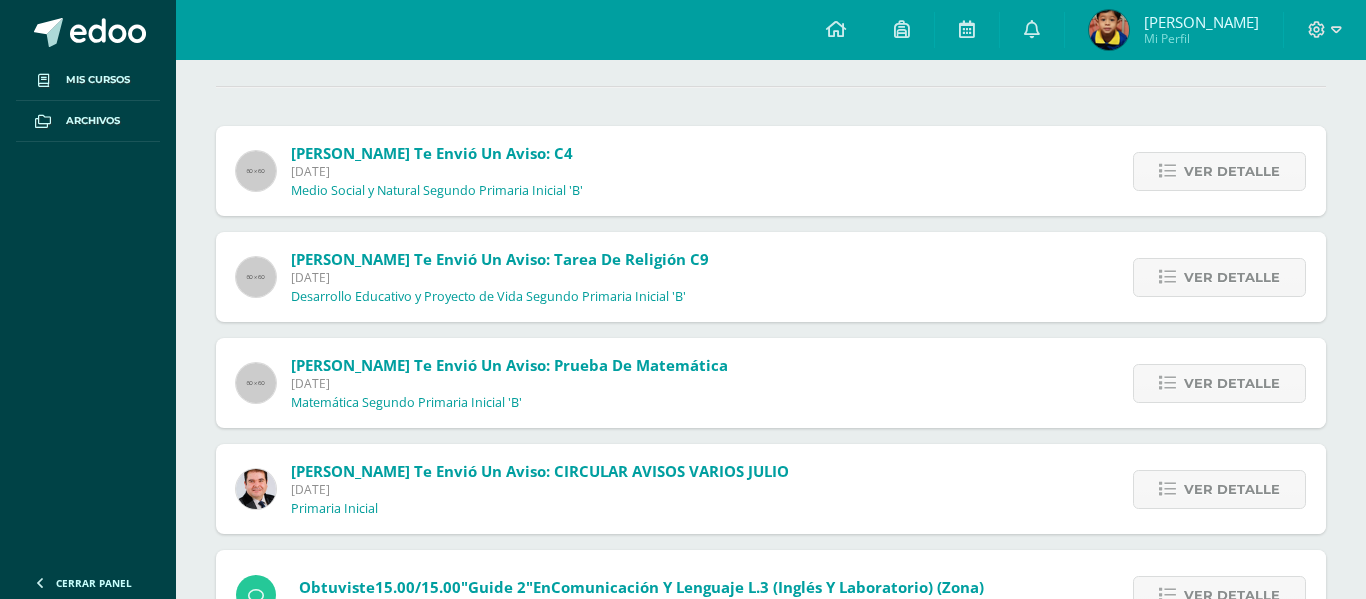 click on "Ver detalle" at bounding box center [1214, 171] 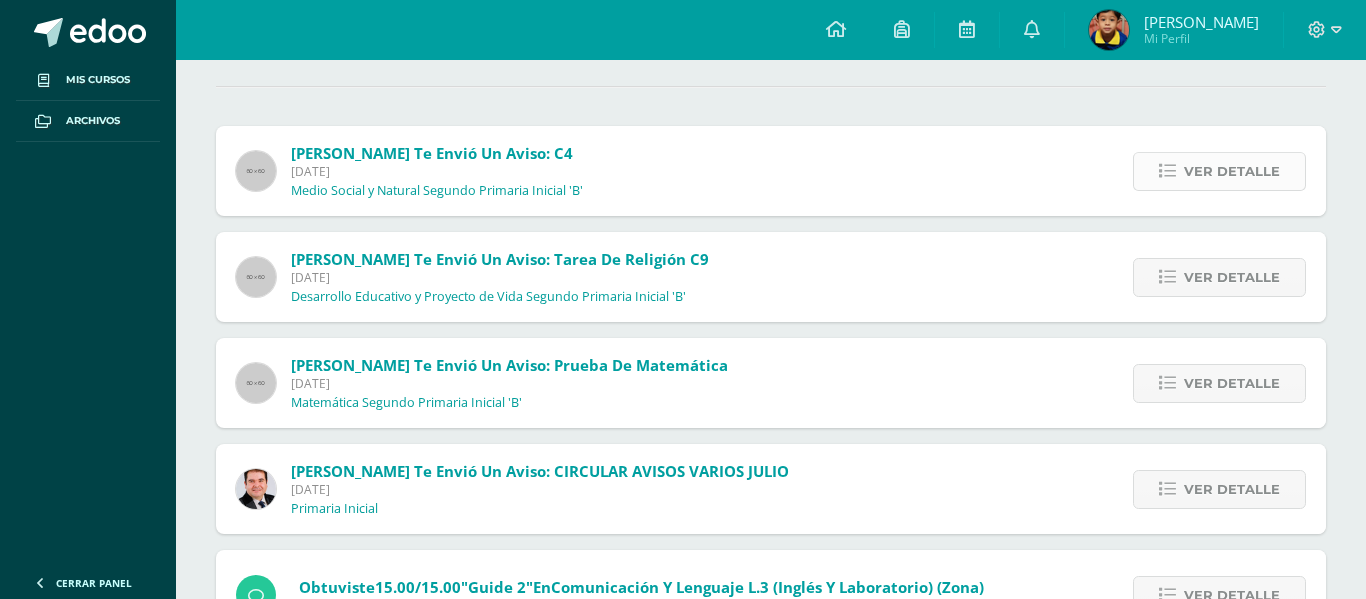click on "Ver detalle" at bounding box center (1232, 171) 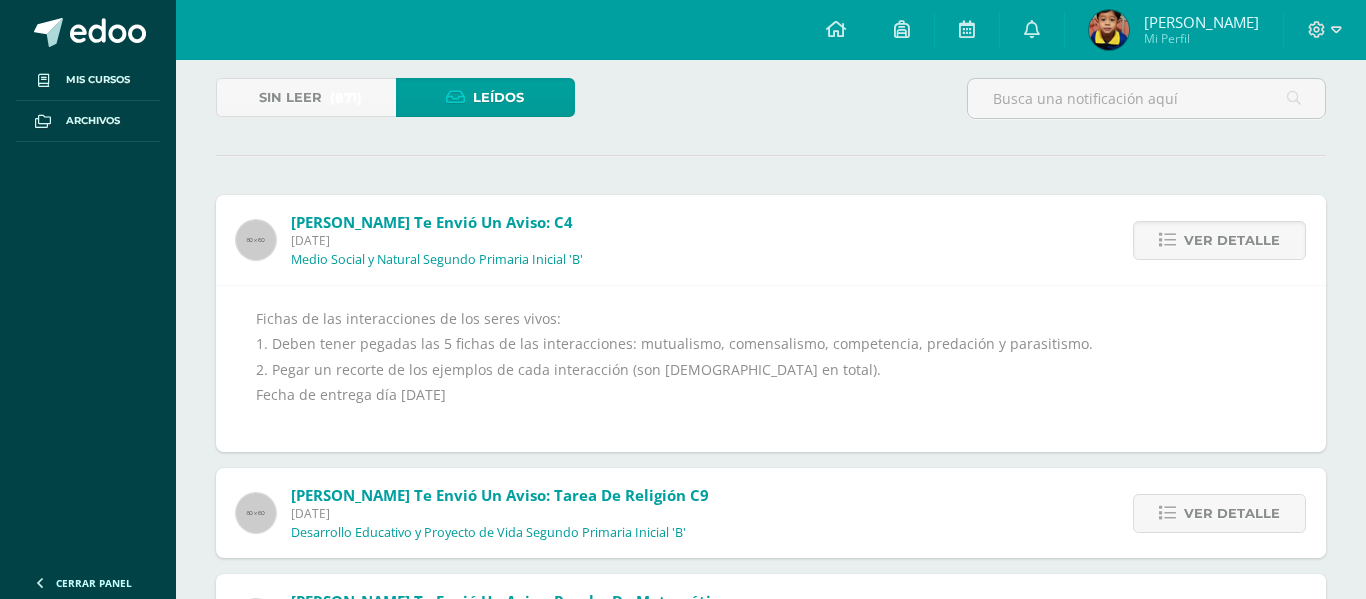 scroll, scrollTop: 112, scrollLeft: 0, axis: vertical 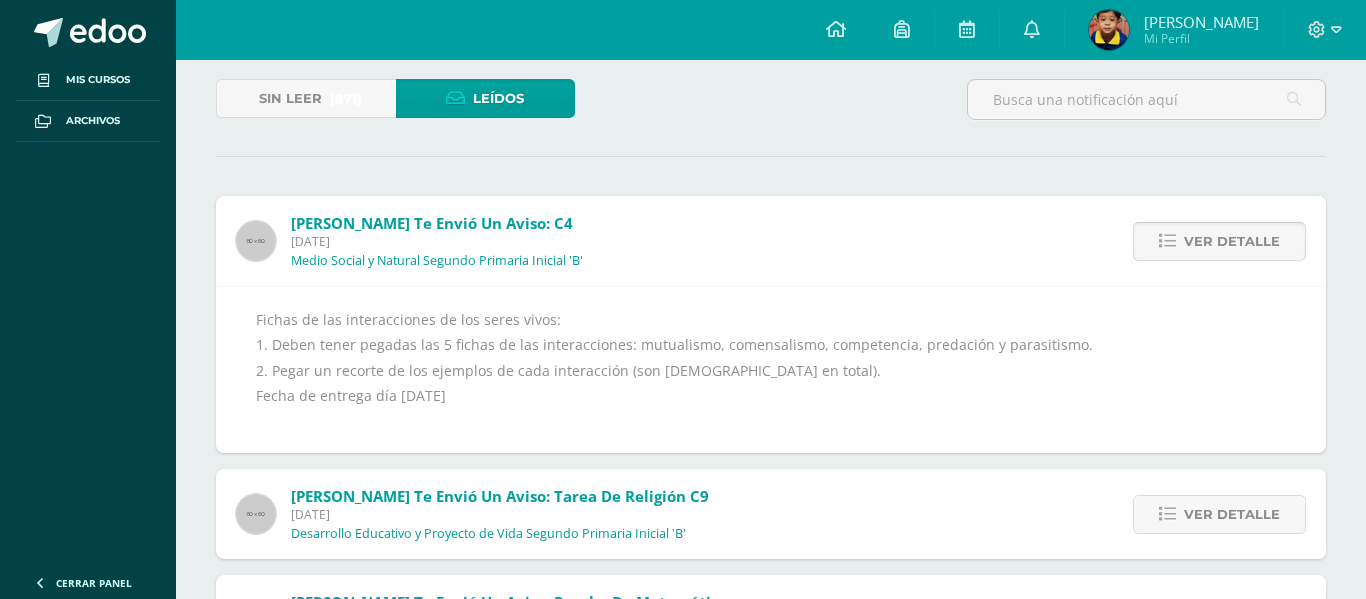 click on "Ver detalle" at bounding box center (1232, 241) 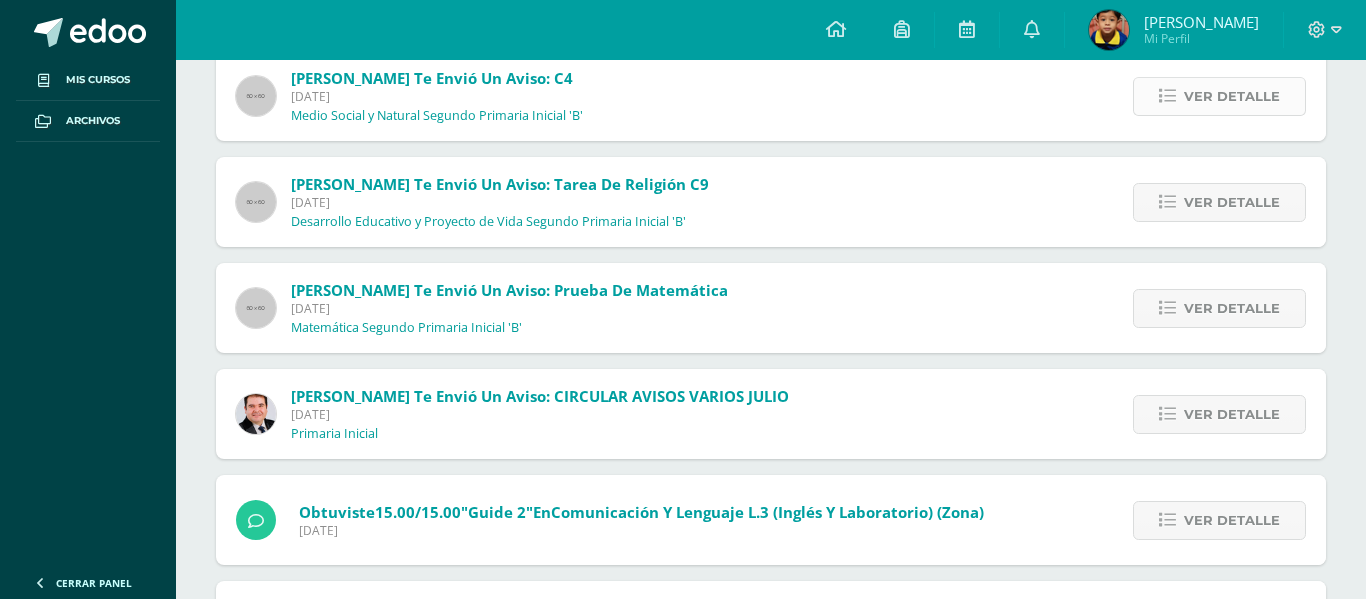 scroll, scrollTop: 0, scrollLeft: 0, axis: both 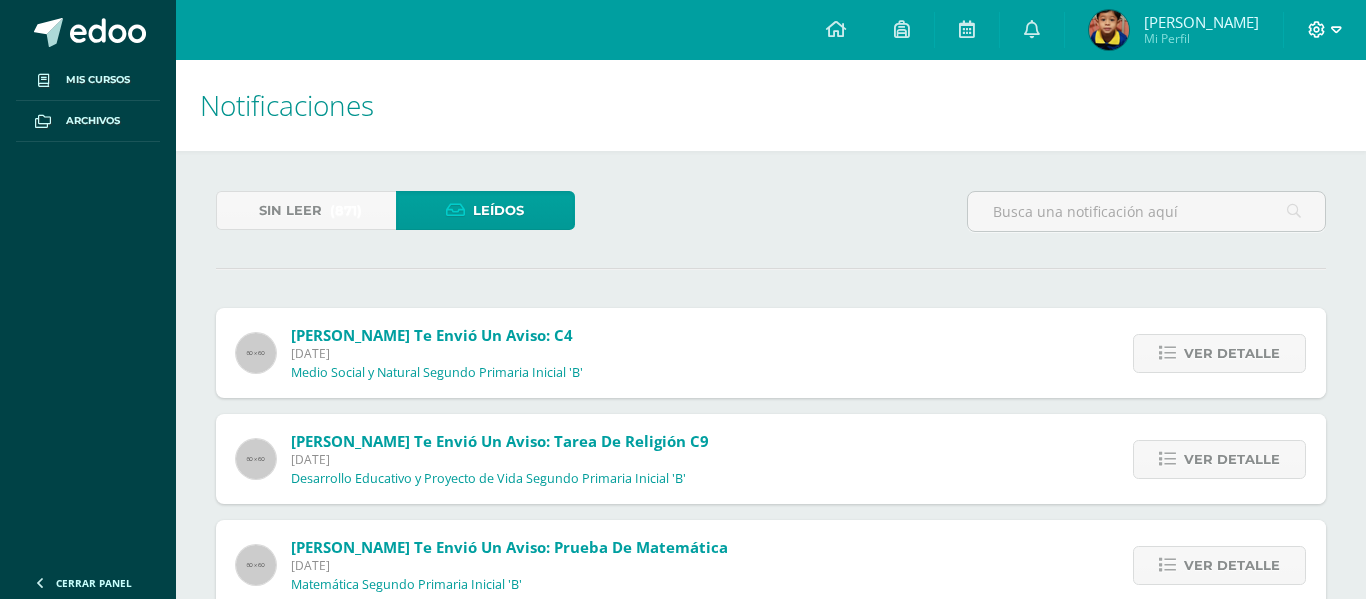 click at bounding box center [1325, 30] 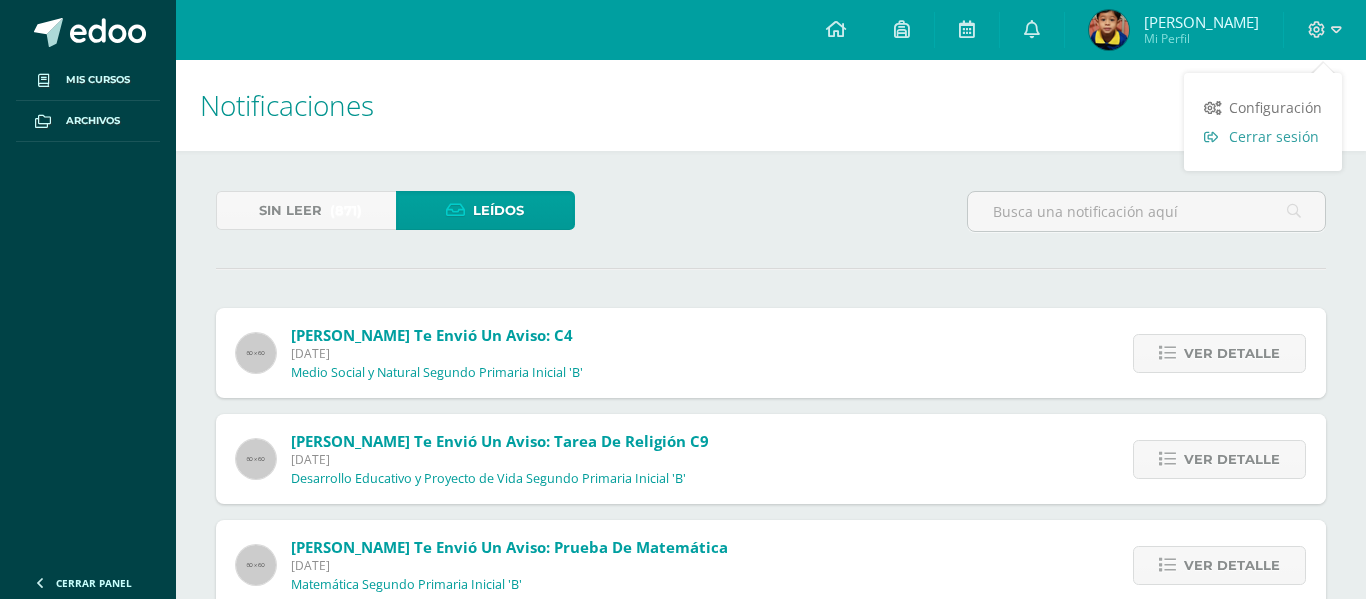 click on "Cerrar sesión" at bounding box center (1274, 136) 